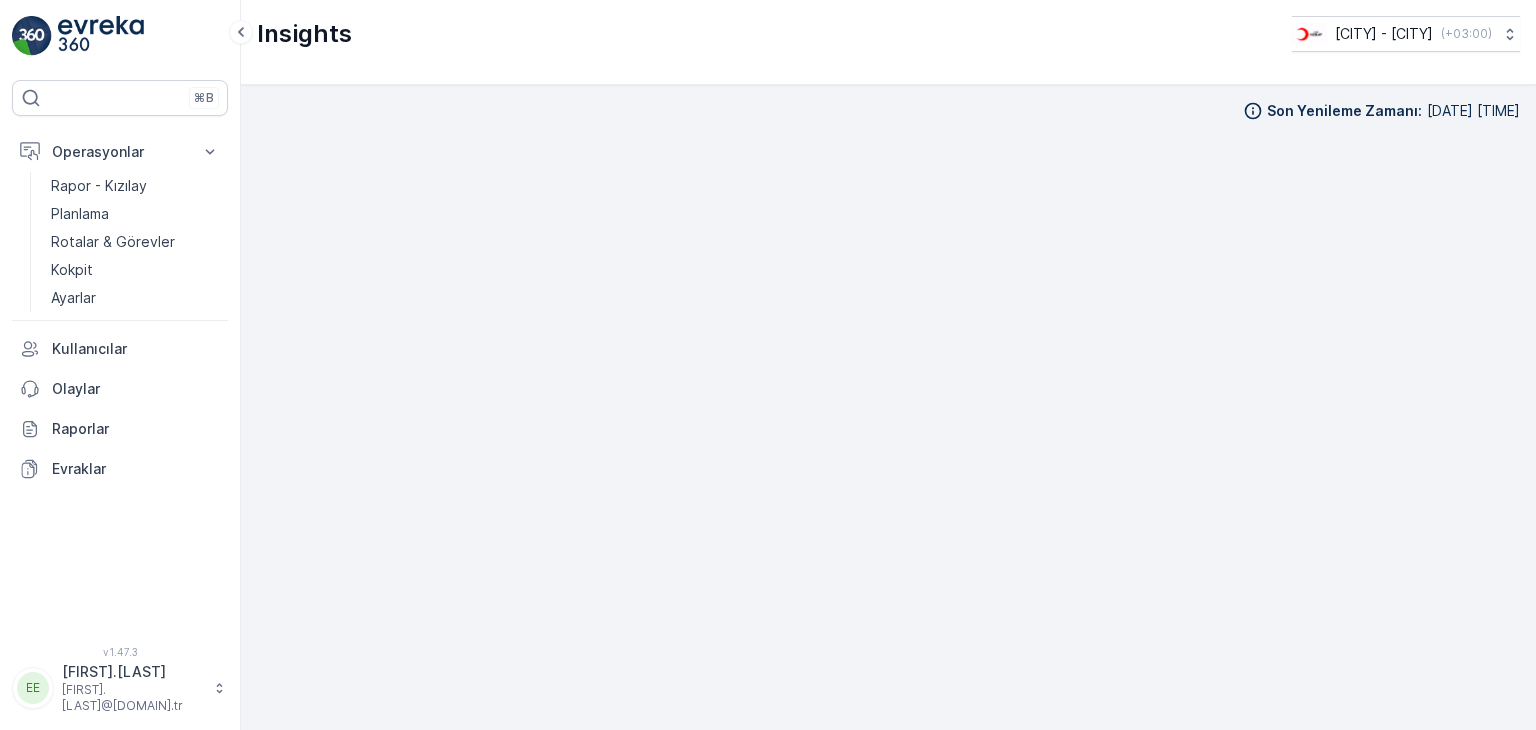 scroll, scrollTop: 0, scrollLeft: 0, axis: both 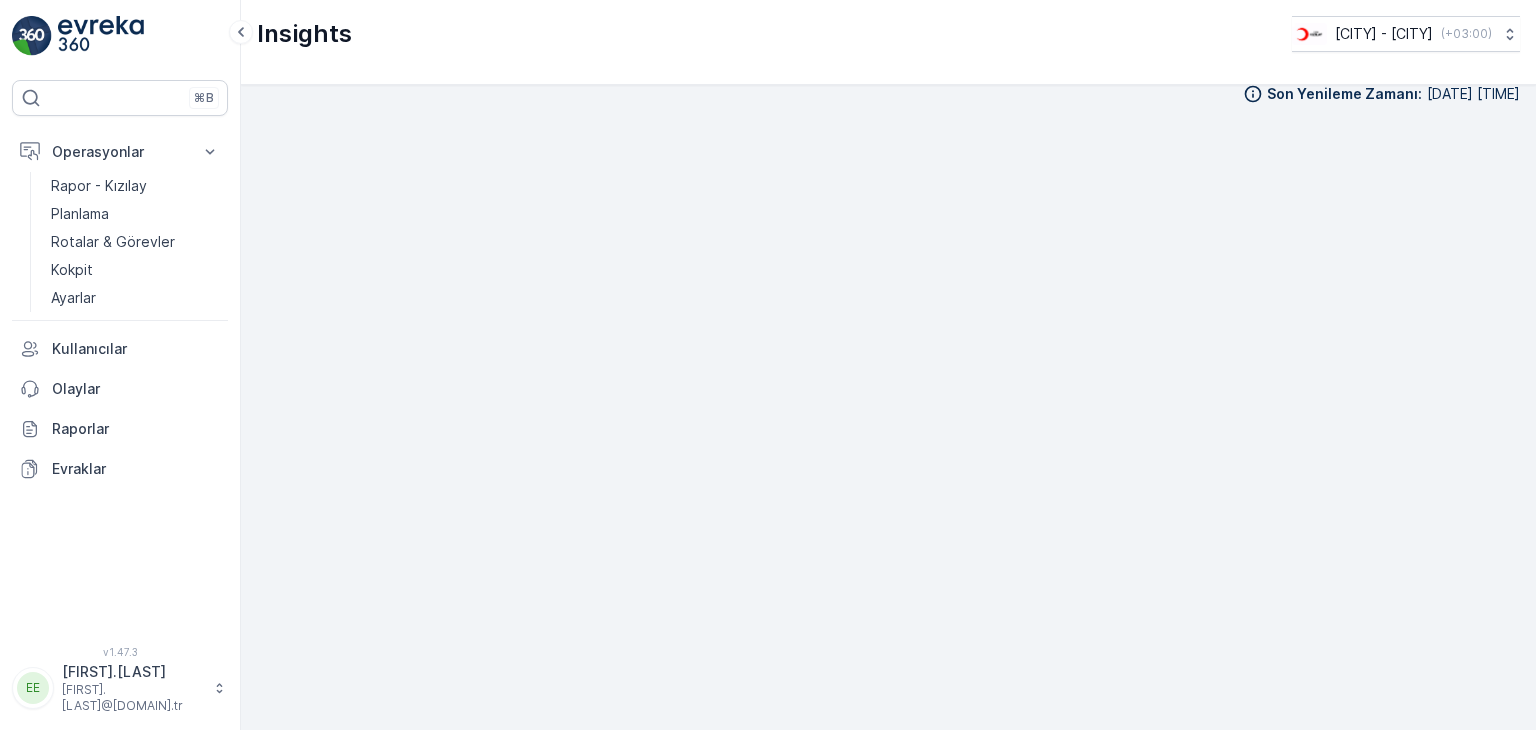 click on "Rotalar & Görevler" at bounding box center (113, 242) 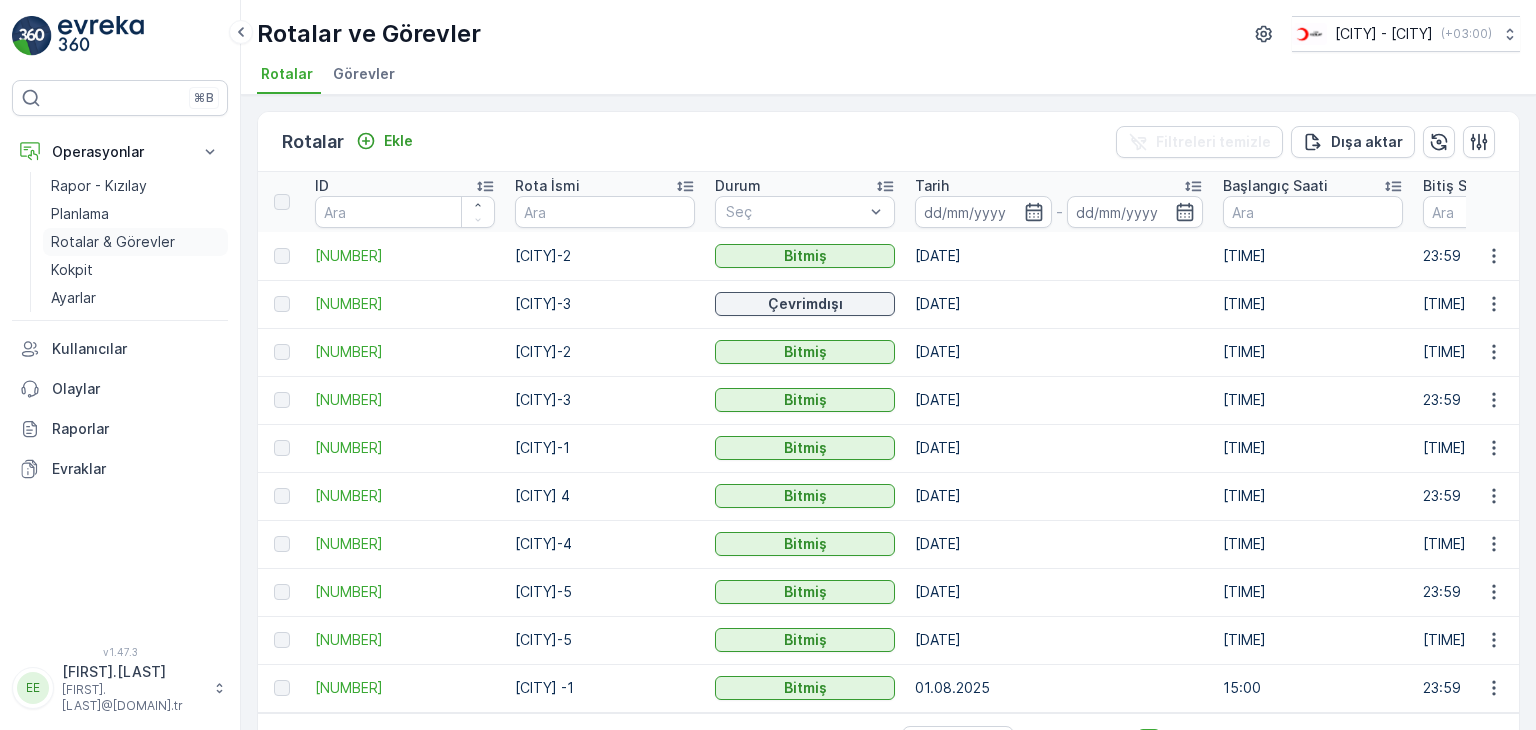 click on "Rotalar & Görevler" at bounding box center [113, 242] 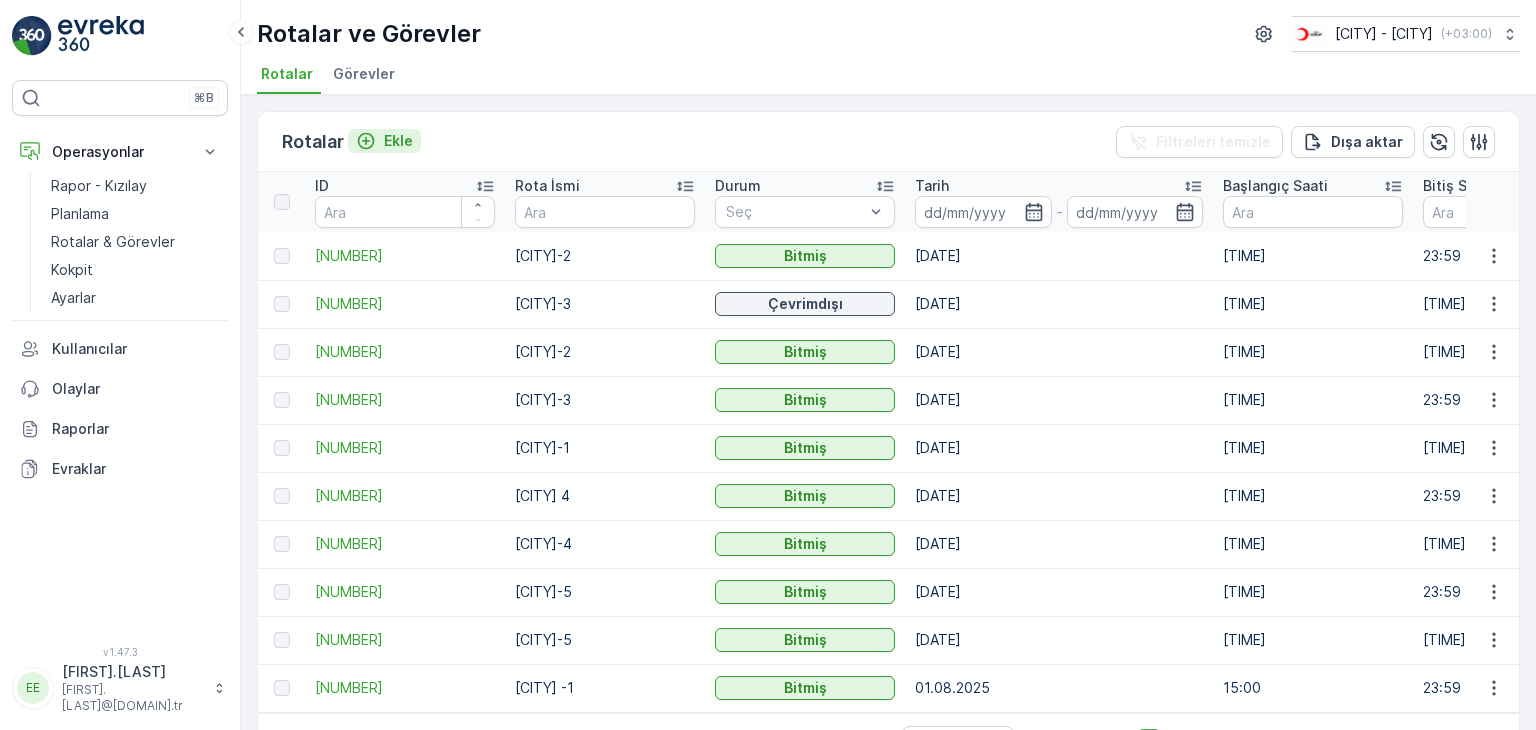 click on "Ekle" at bounding box center (398, 141) 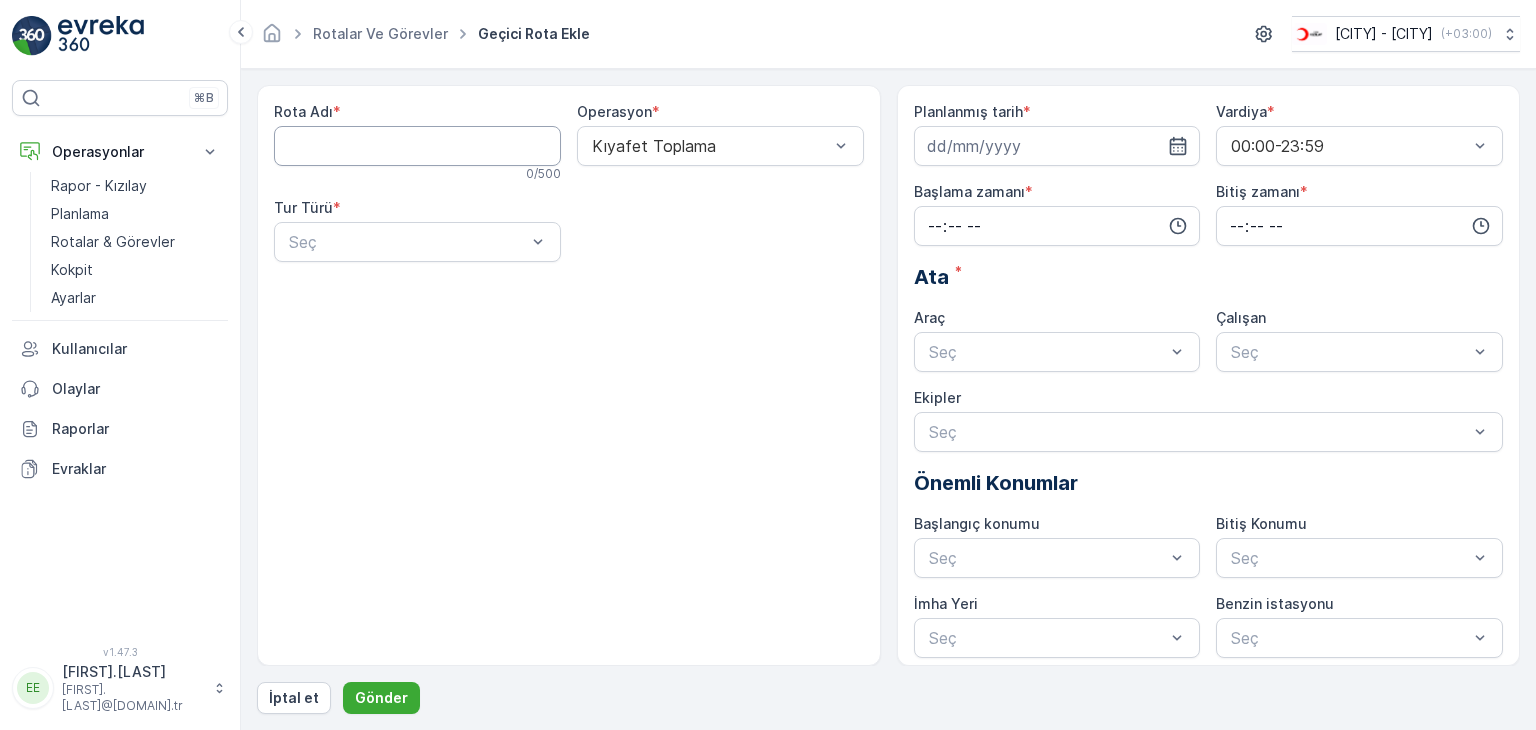 click on "Rota Adı" at bounding box center [417, 146] 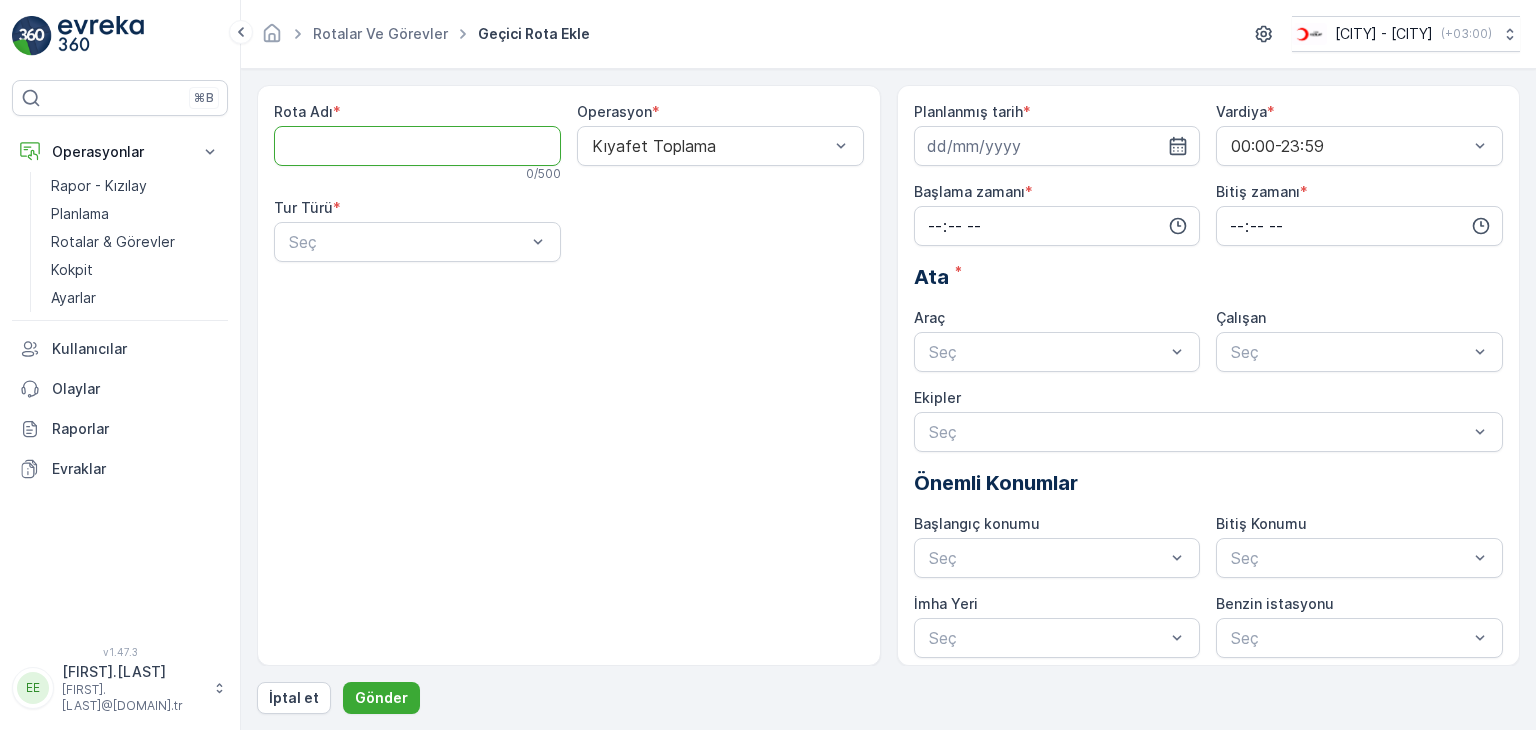 type on "[CITY] -1" 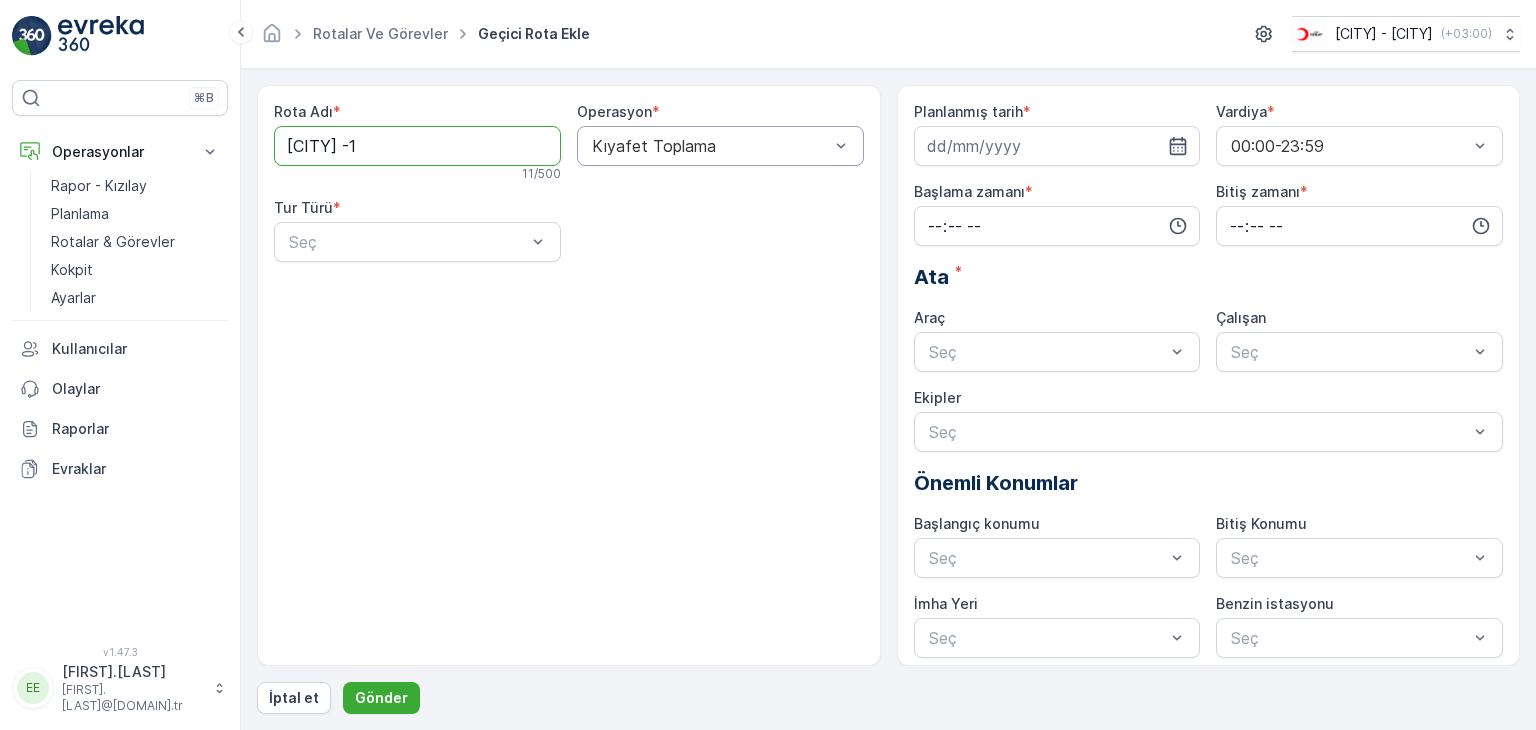 click at bounding box center (710, 146) 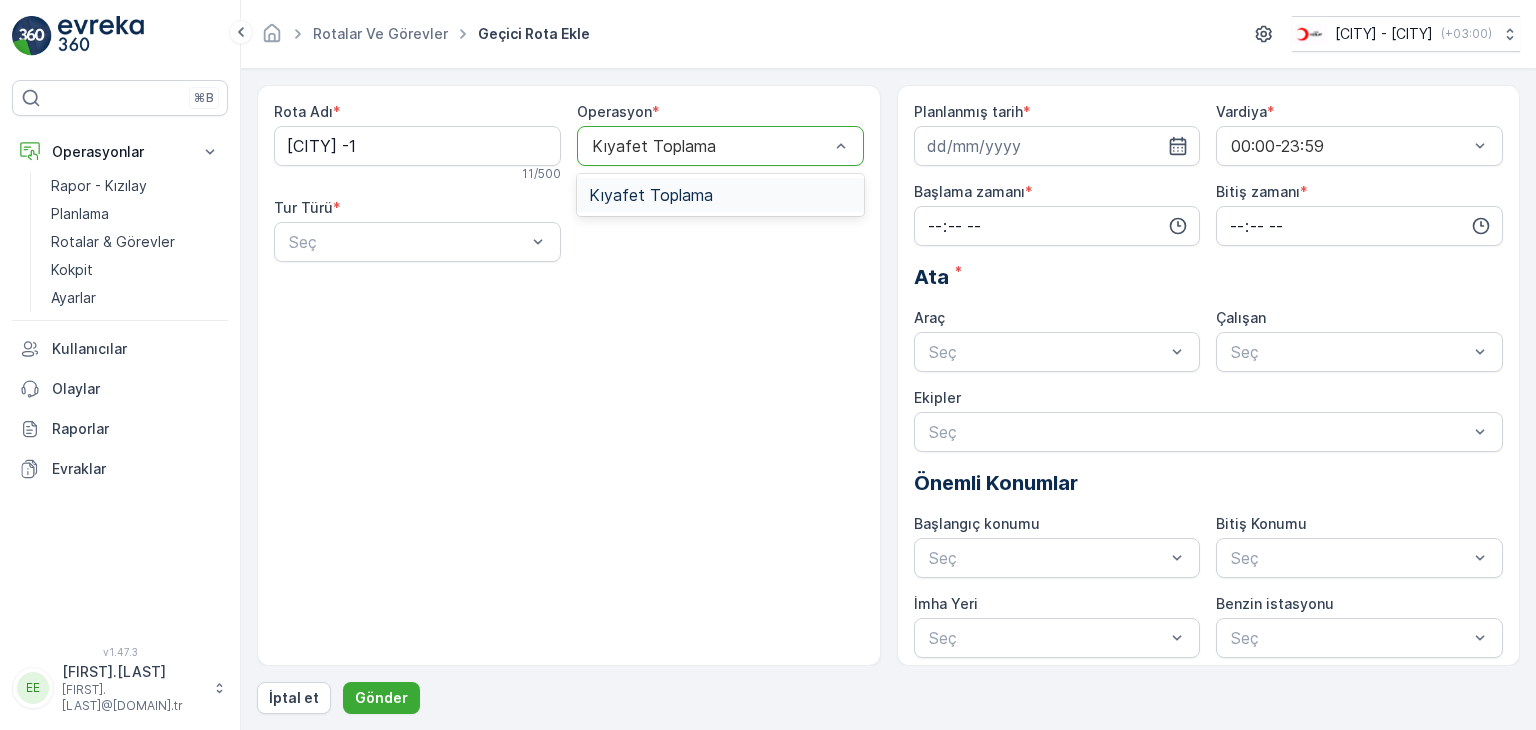 click on "Kıyafet Toplama" at bounding box center (651, 195) 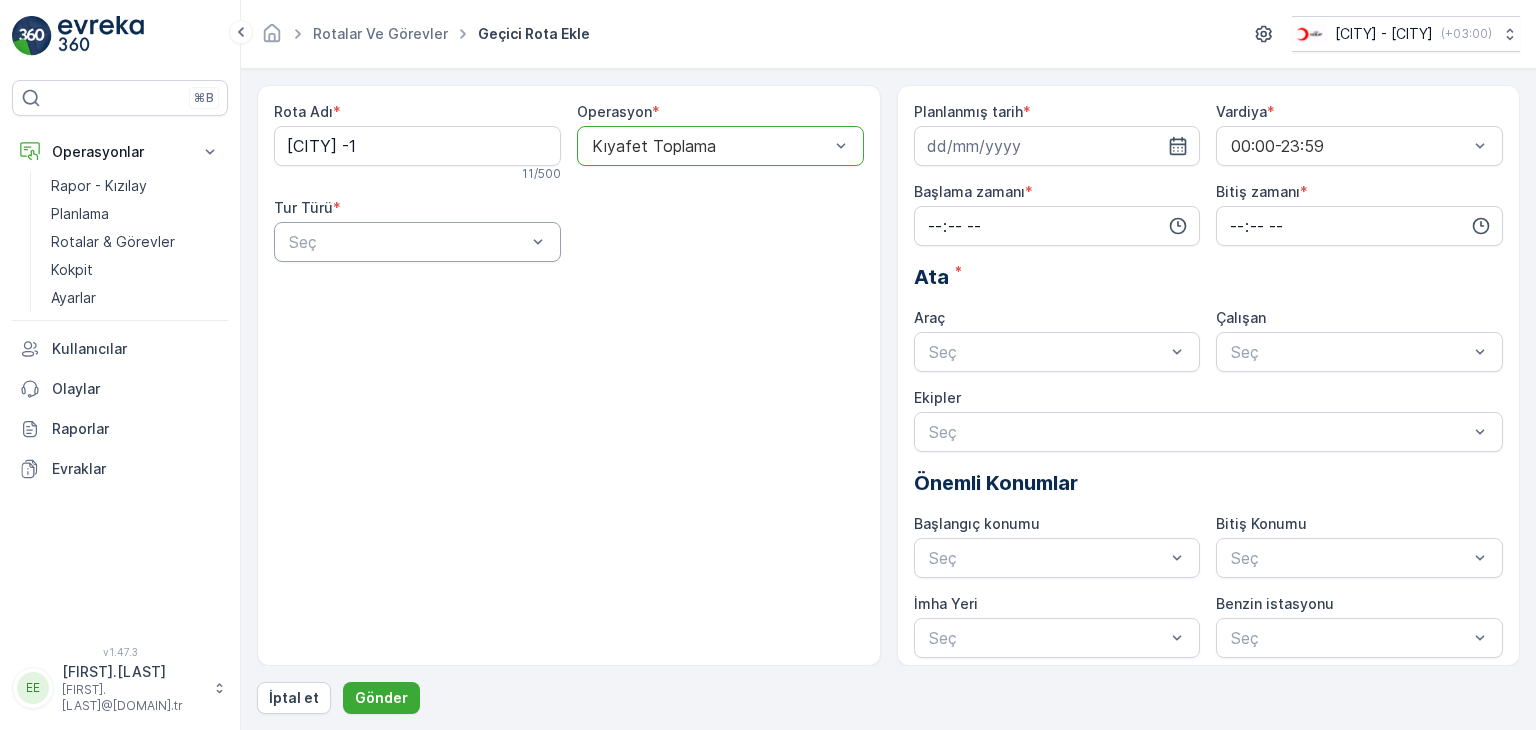 click at bounding box center (407, 242) 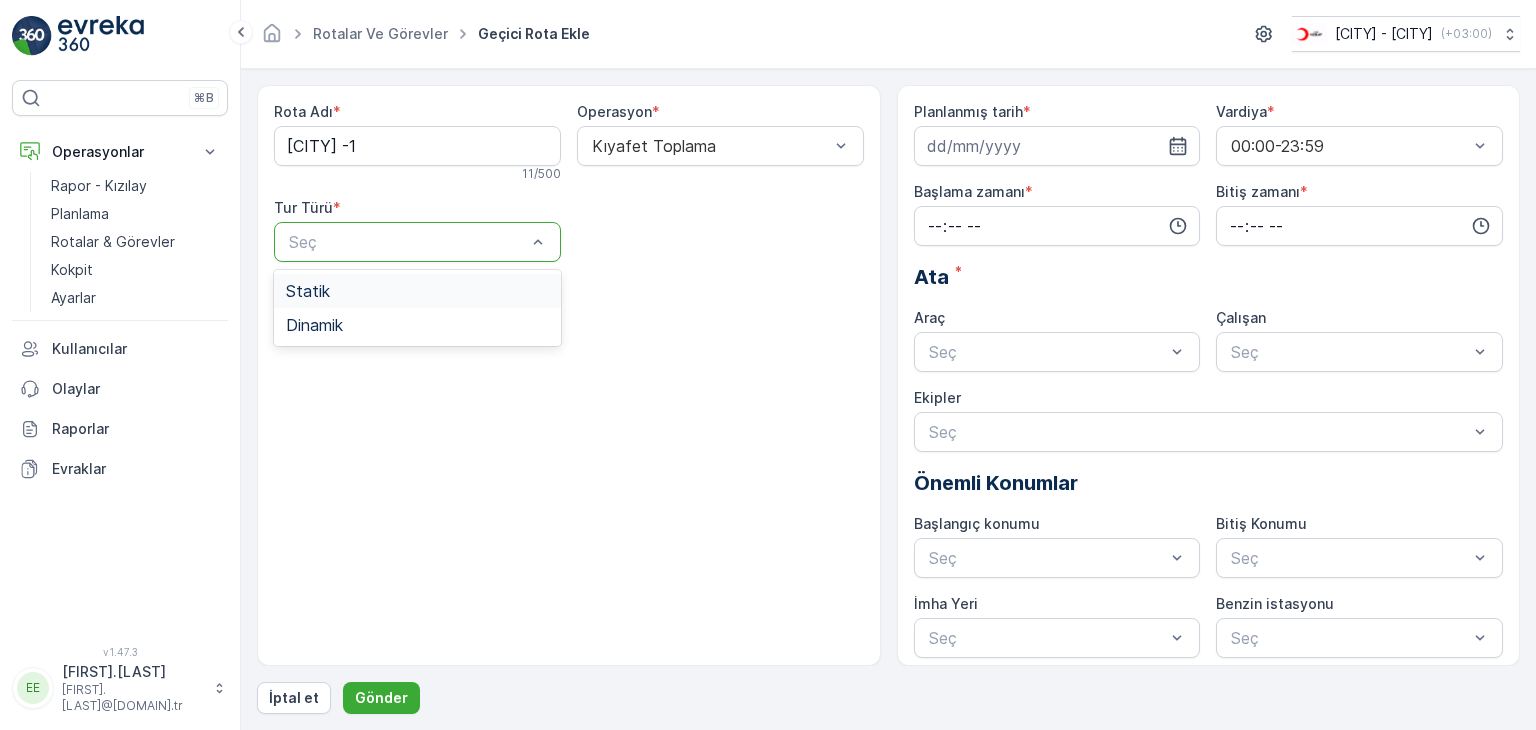 click on "Statik" at bounding box center [417, 291] 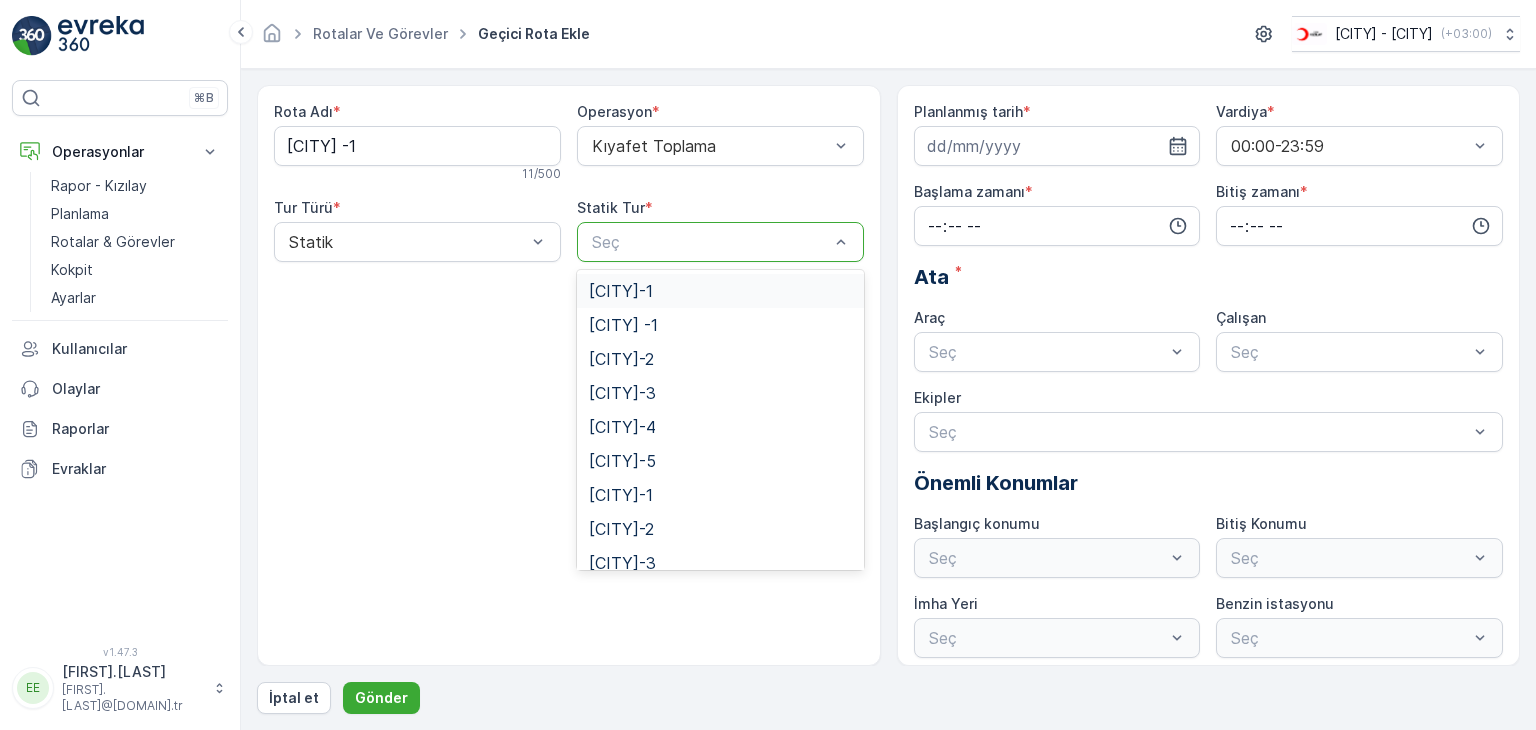 click at bounding box center (710, 242) 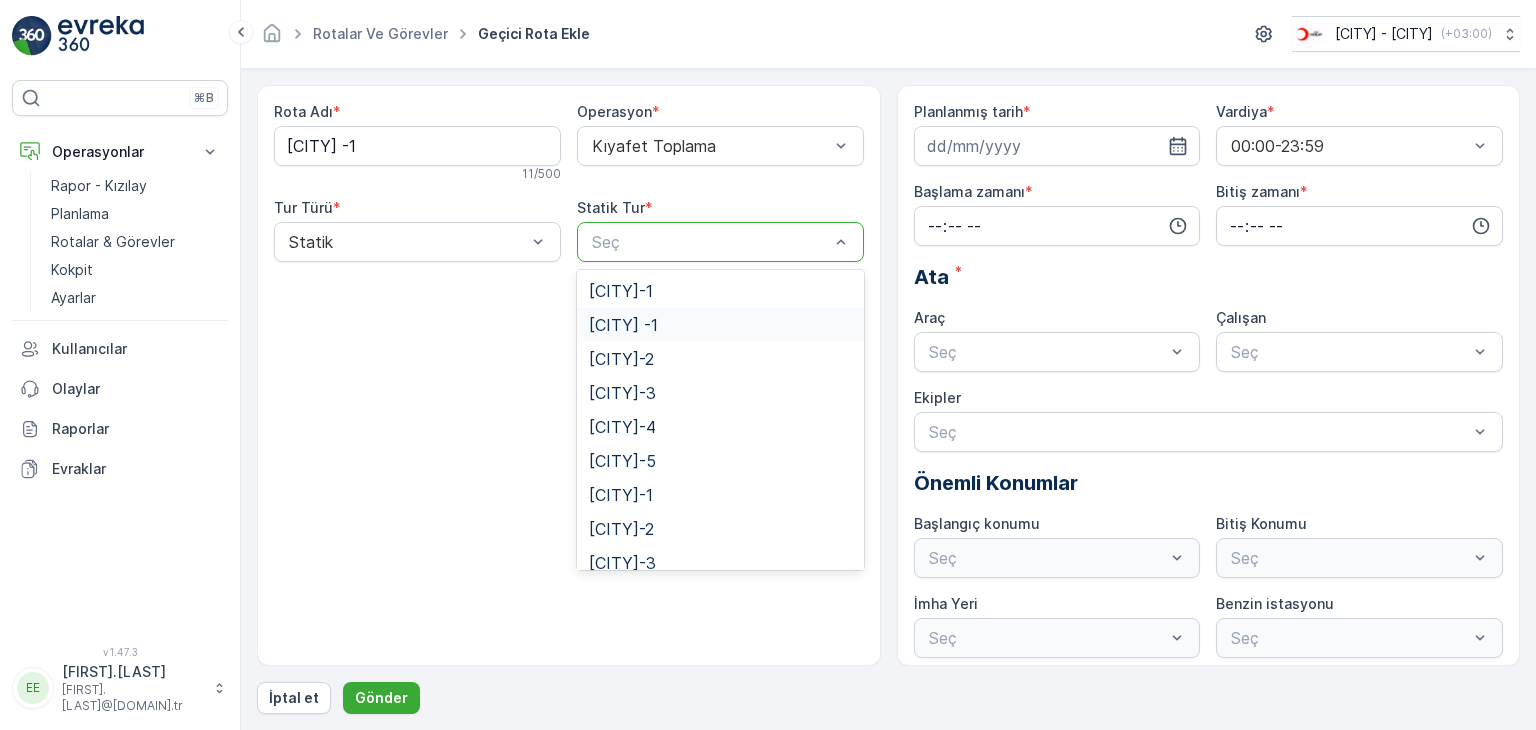 click on "[CITY] -1" at bounding box center (623, 325) 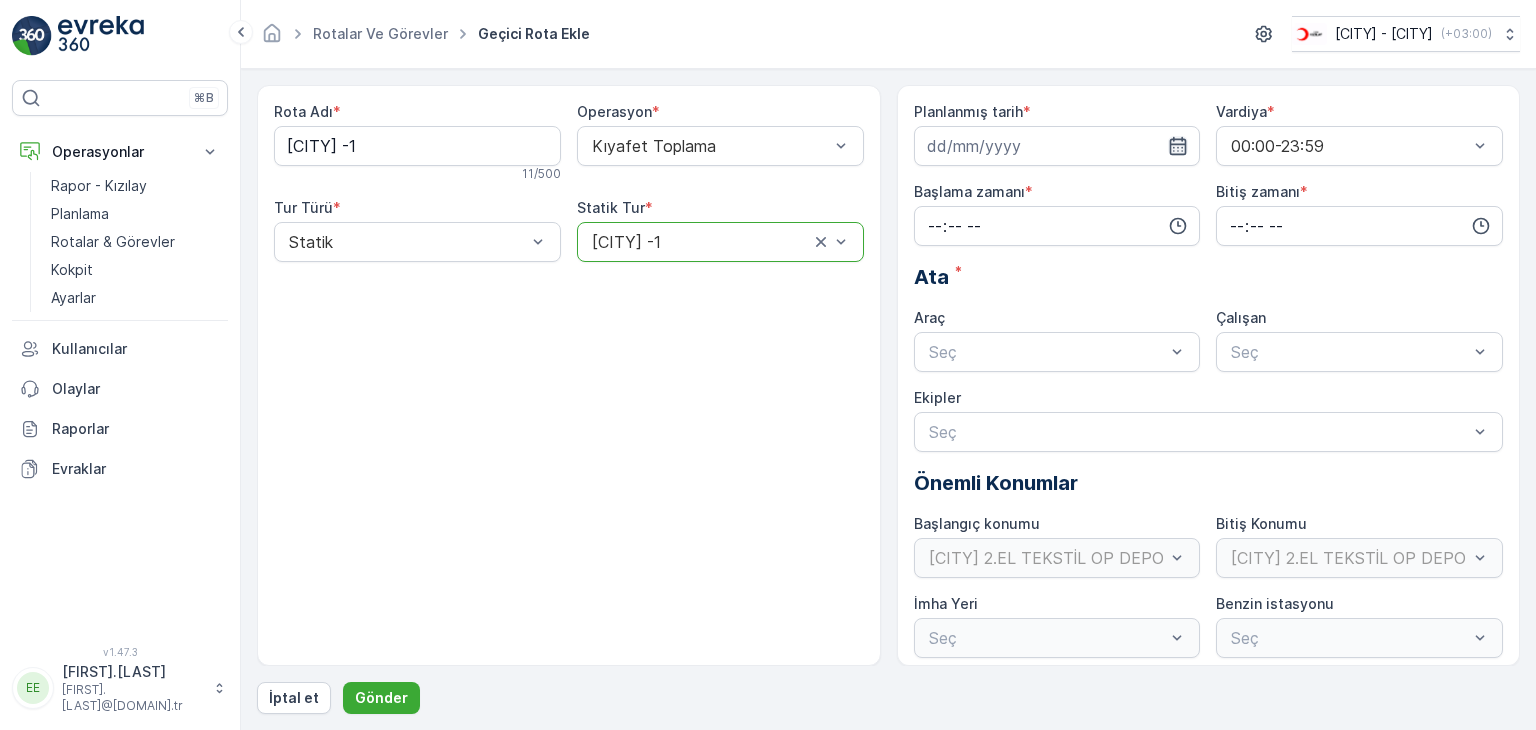 click 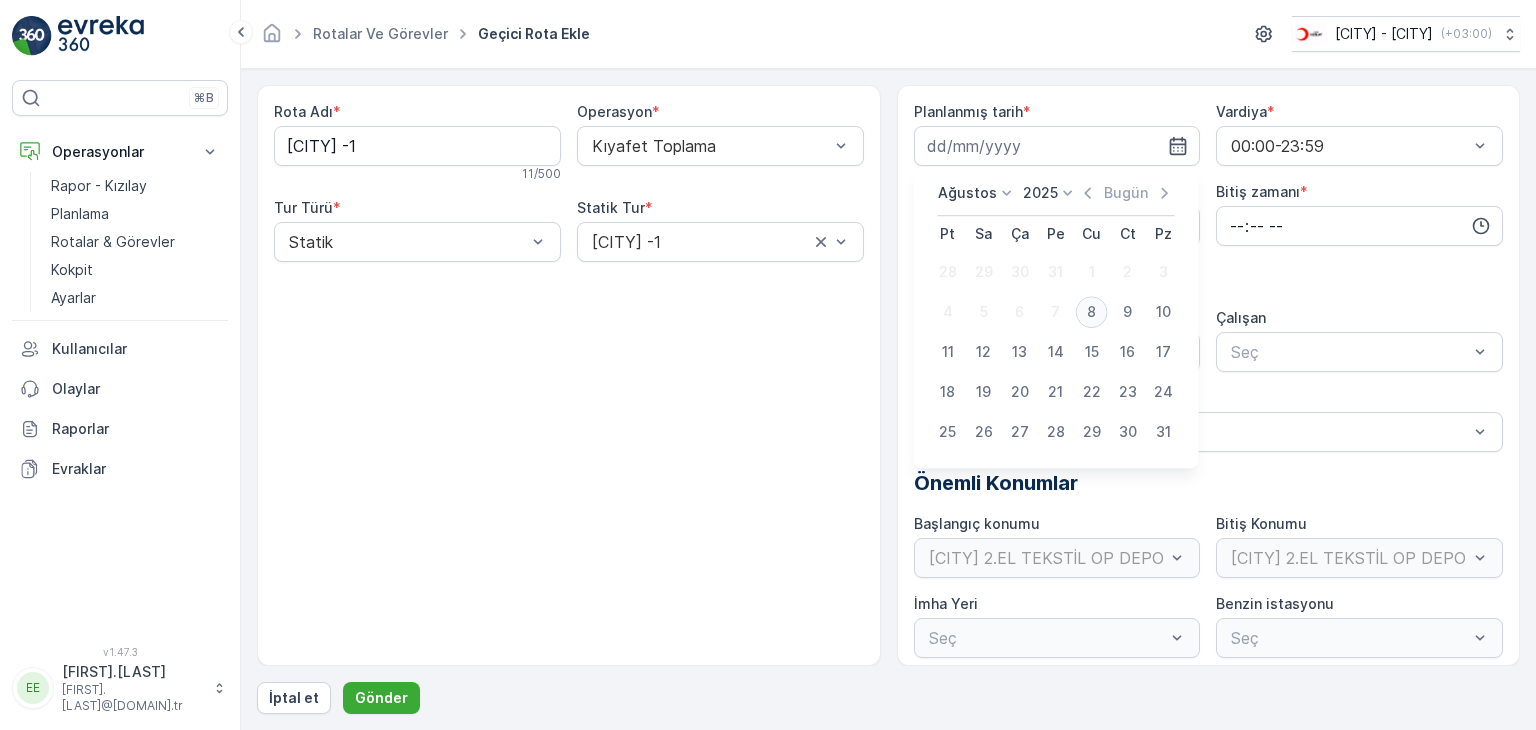 click on "8" at bounding box center (1092, 312) 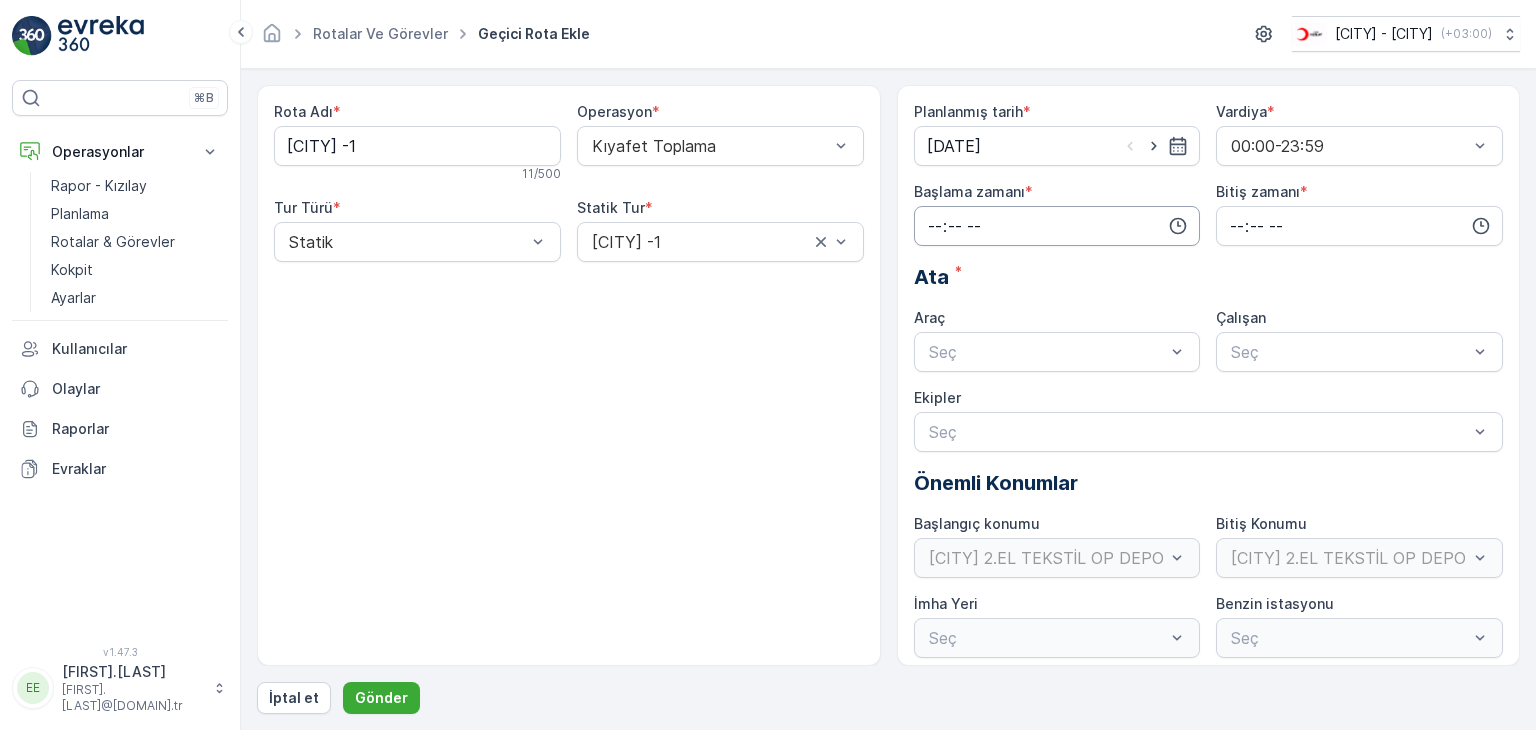 click at bounding box center [1057, 226] 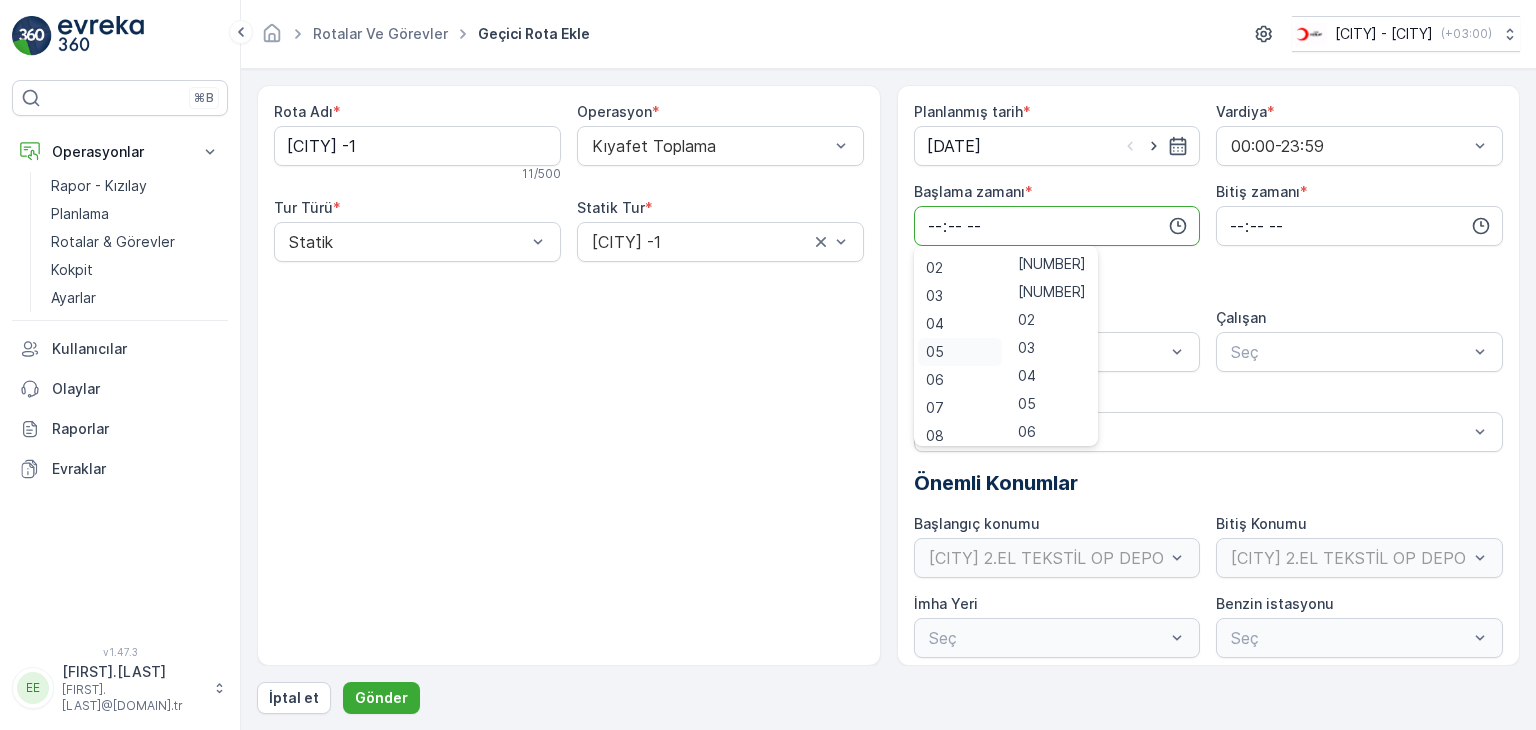 scroll, scrollTop: 100, scrollLeft: 0, axis: vertical 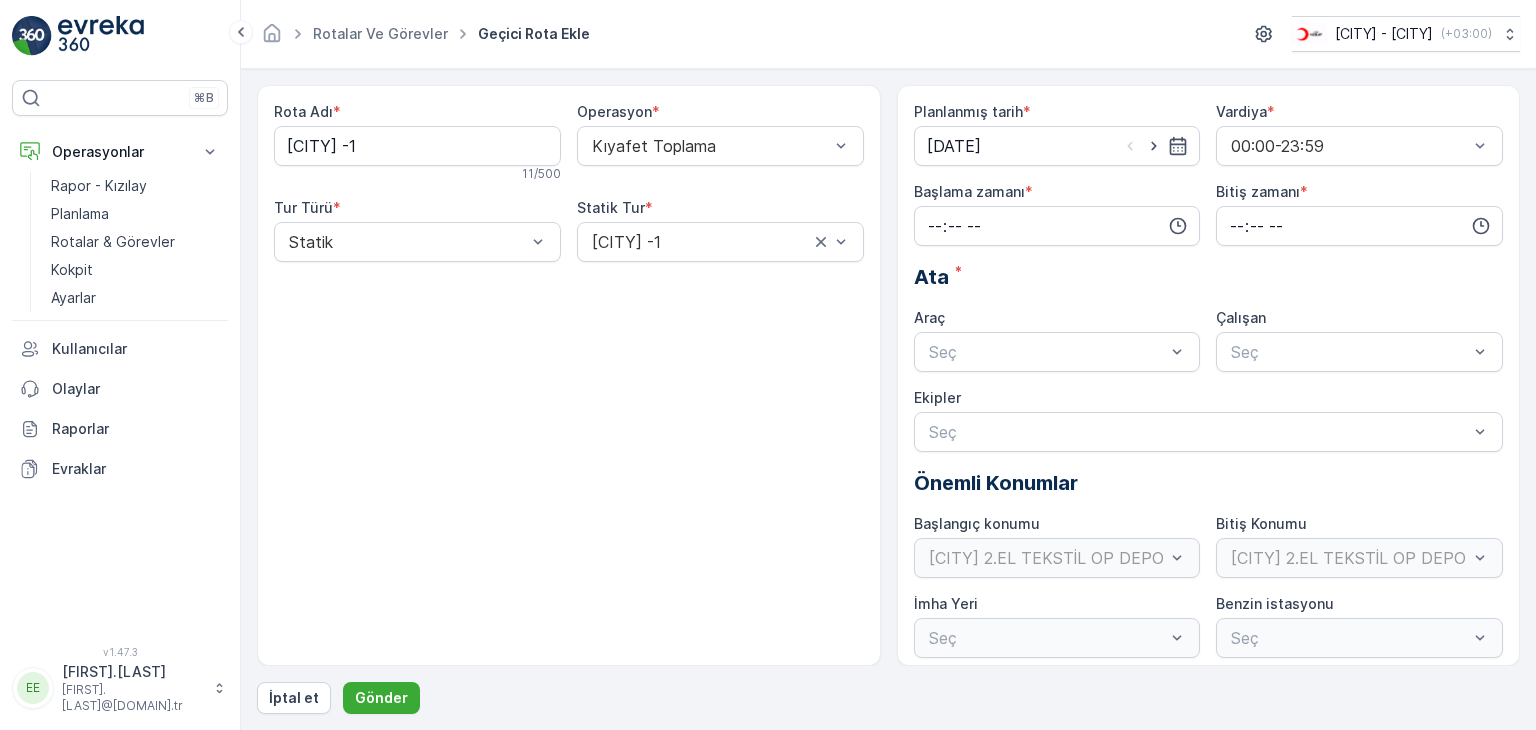 click on "[FIRST]  *" at bounding box center [1209, 277] 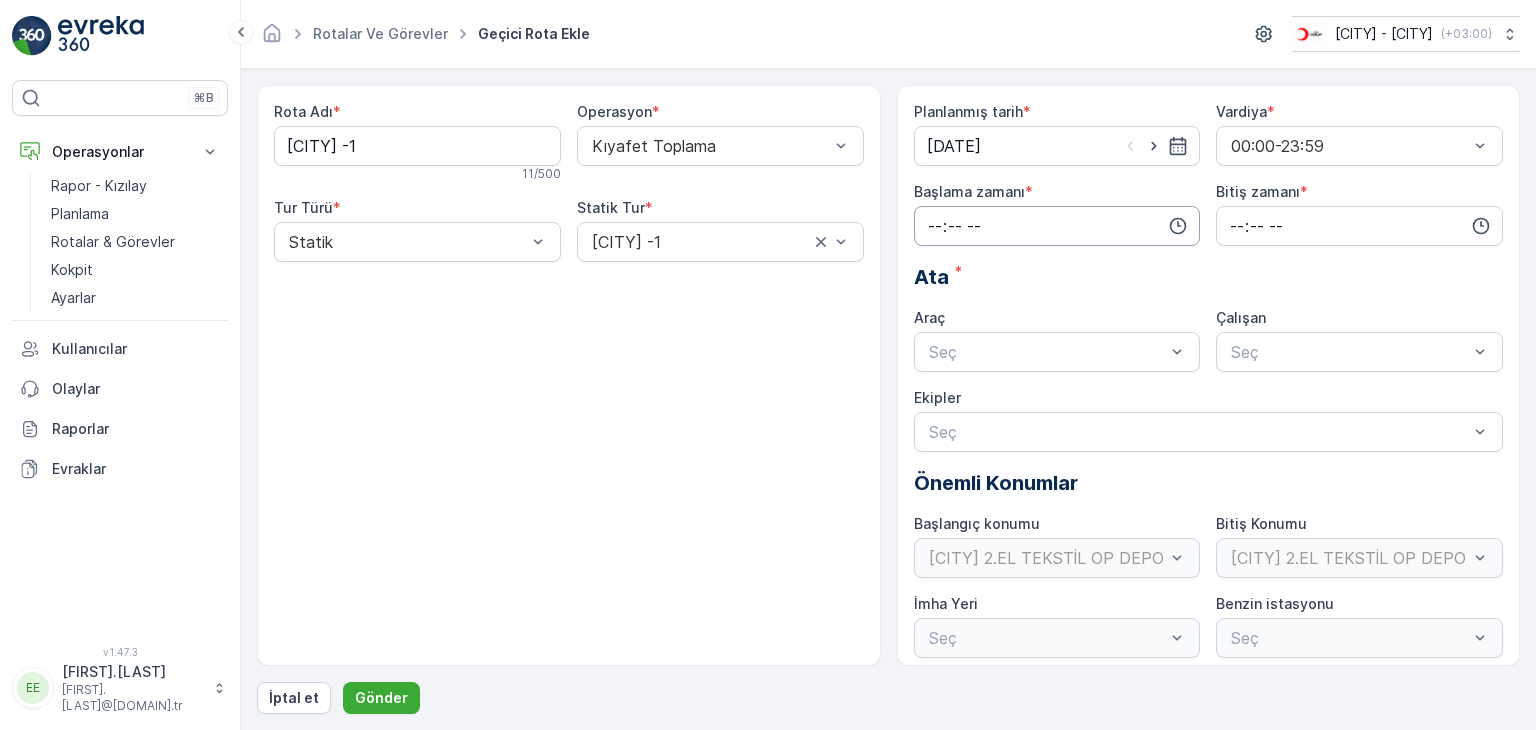 click at bounding box center [1057, 226] 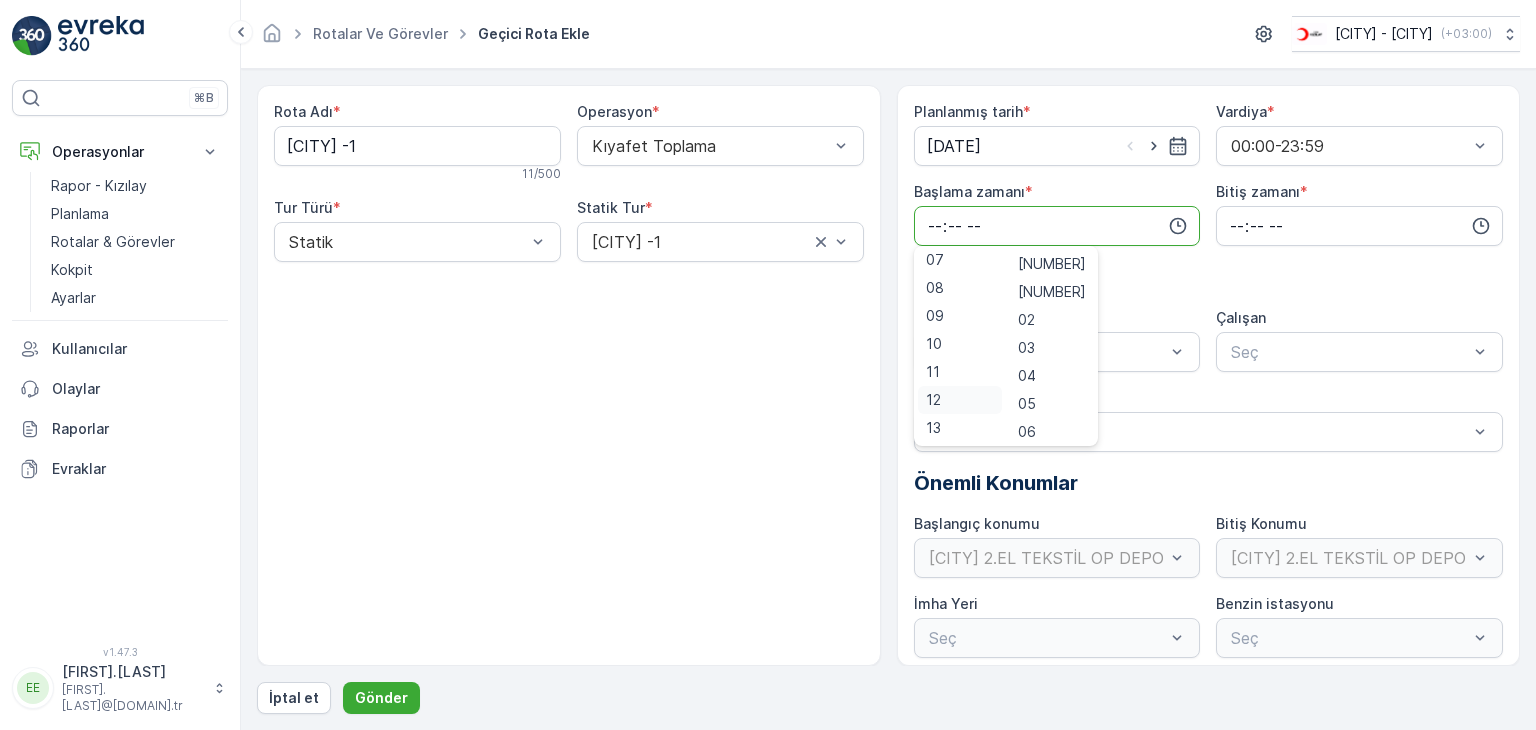 scroll, scrollTop: 300, scrollLeft: 0, axis: vertical 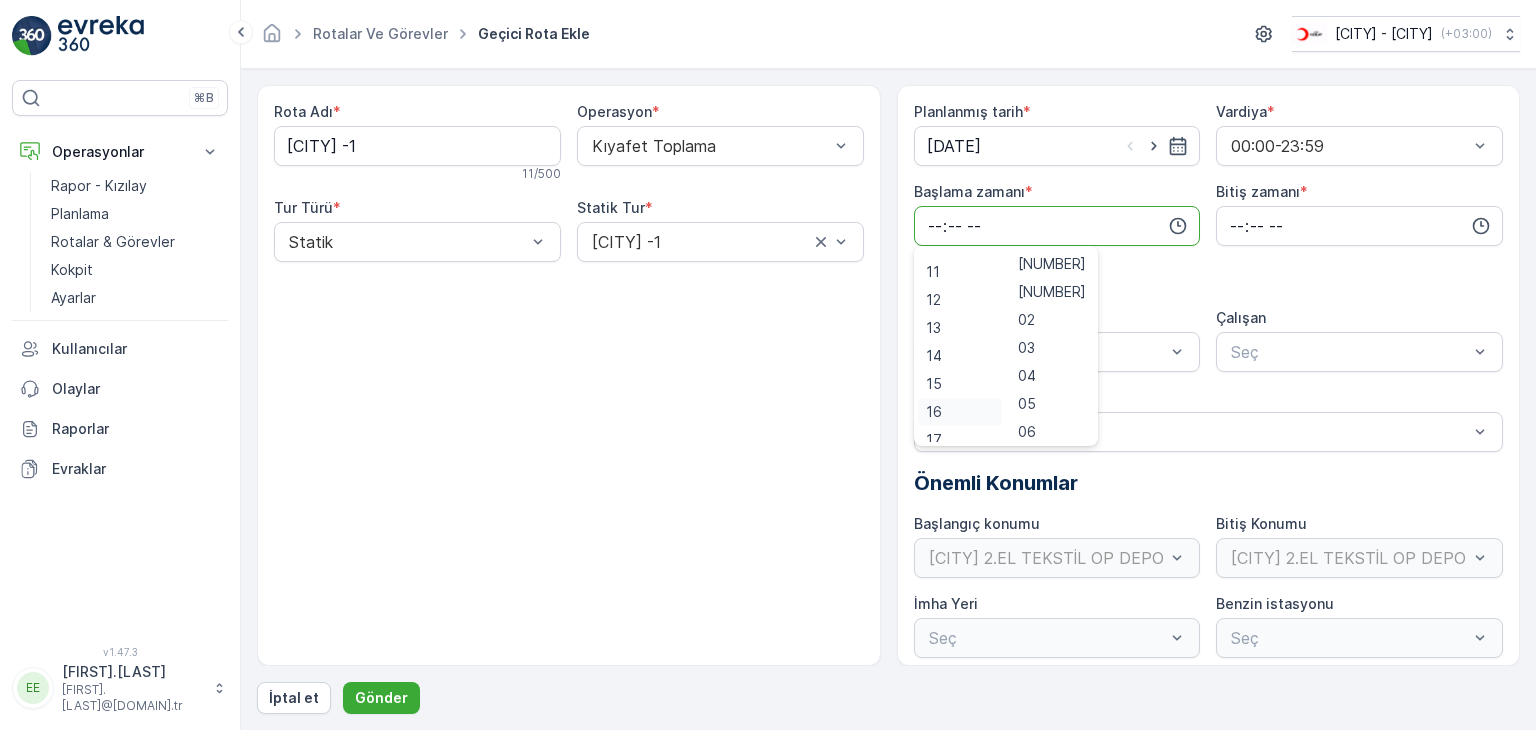 click on "16" at bounding box center (934, 412) 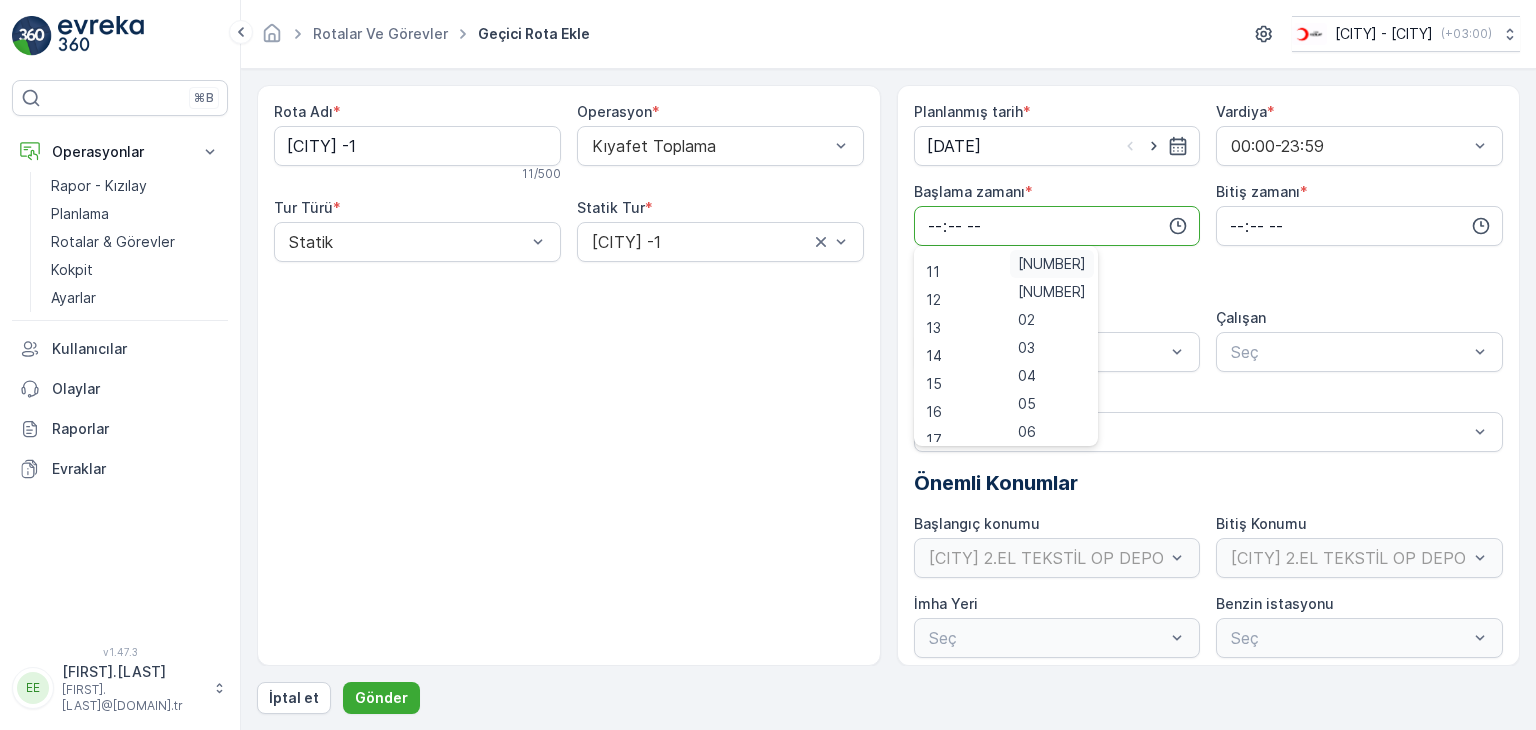 click on "[NUMBER]" at bounding box center (1052, 264) 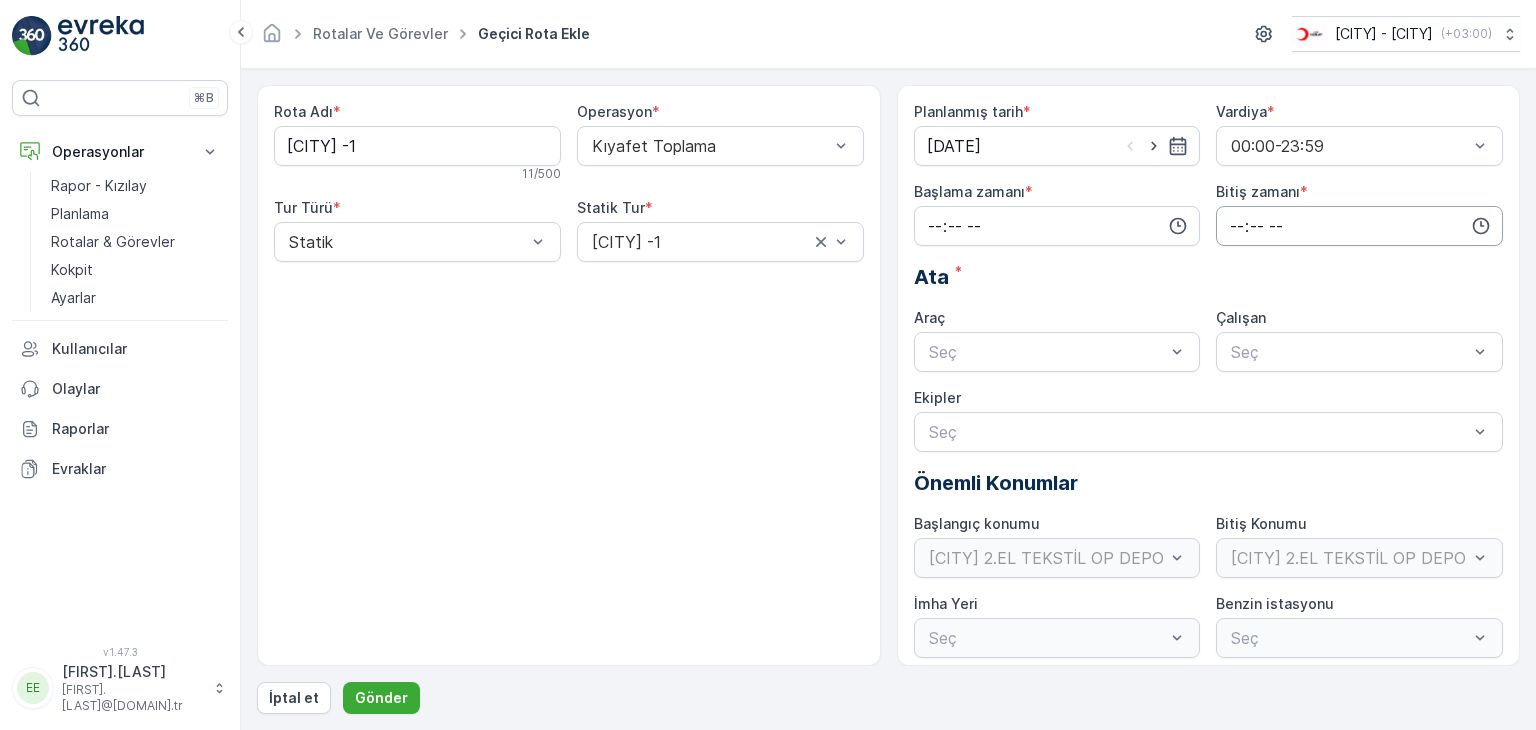 click at bounding box center (1359, 226) 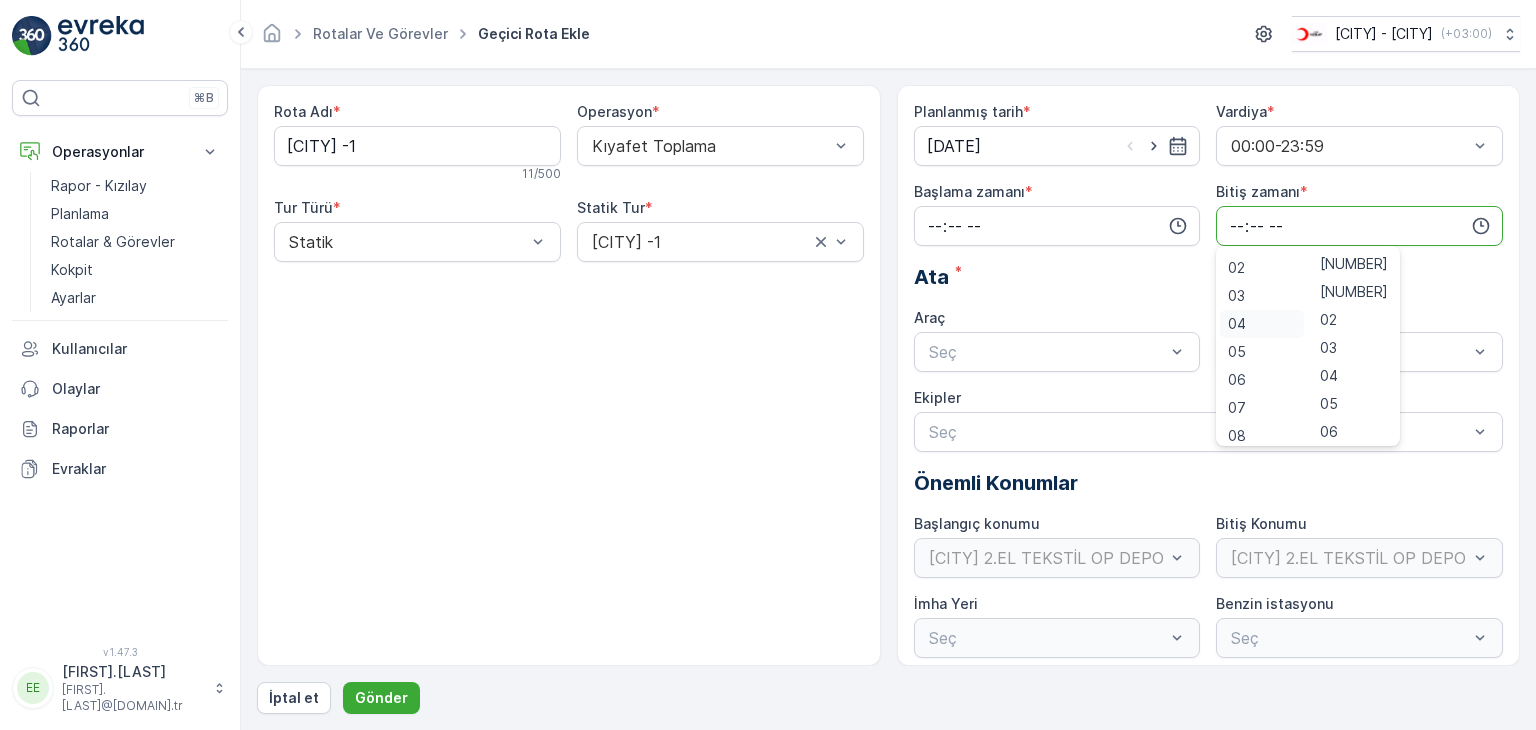 scroll, scrollTop: 100, scrollLeft: 0, axis: vertical 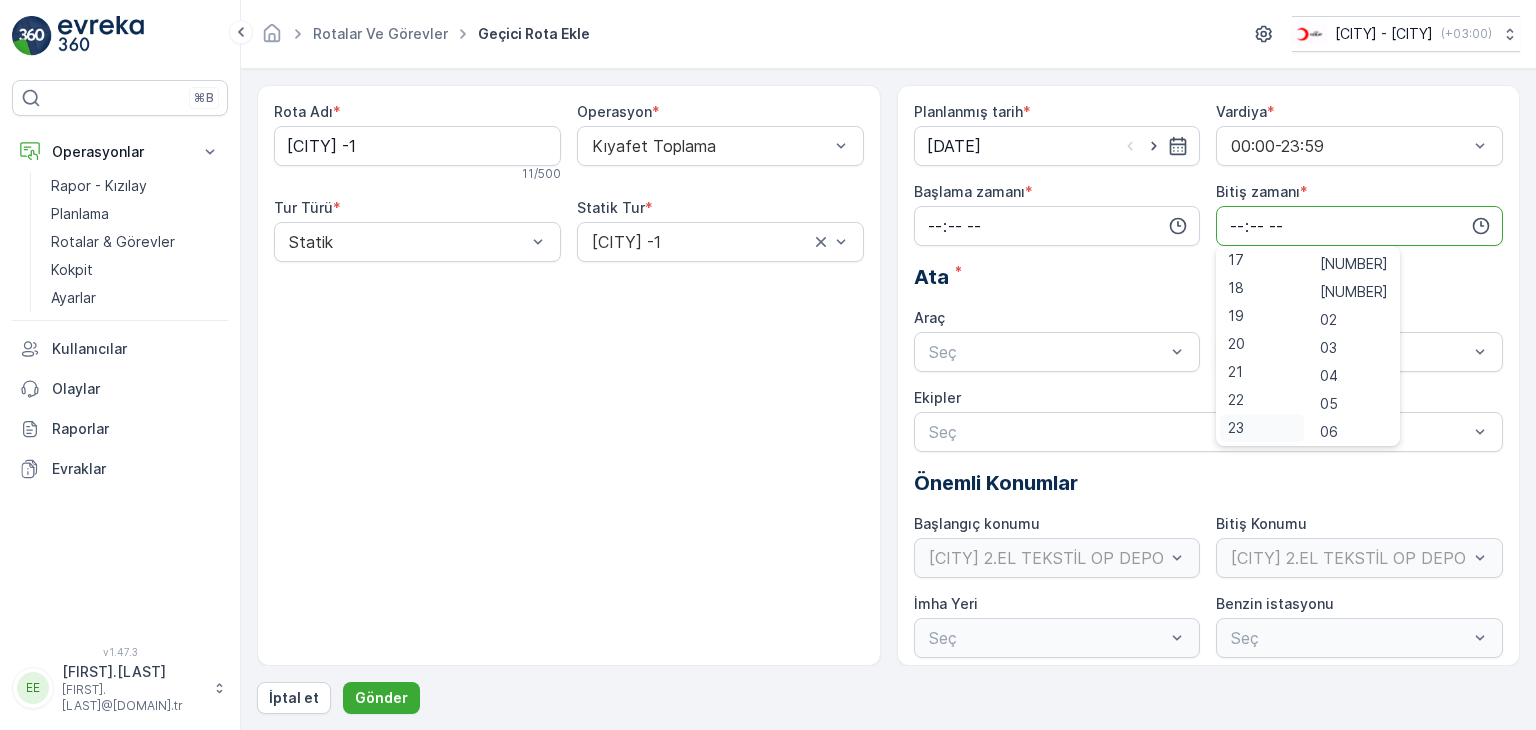click on "23" at bounding box center [1236, 428] 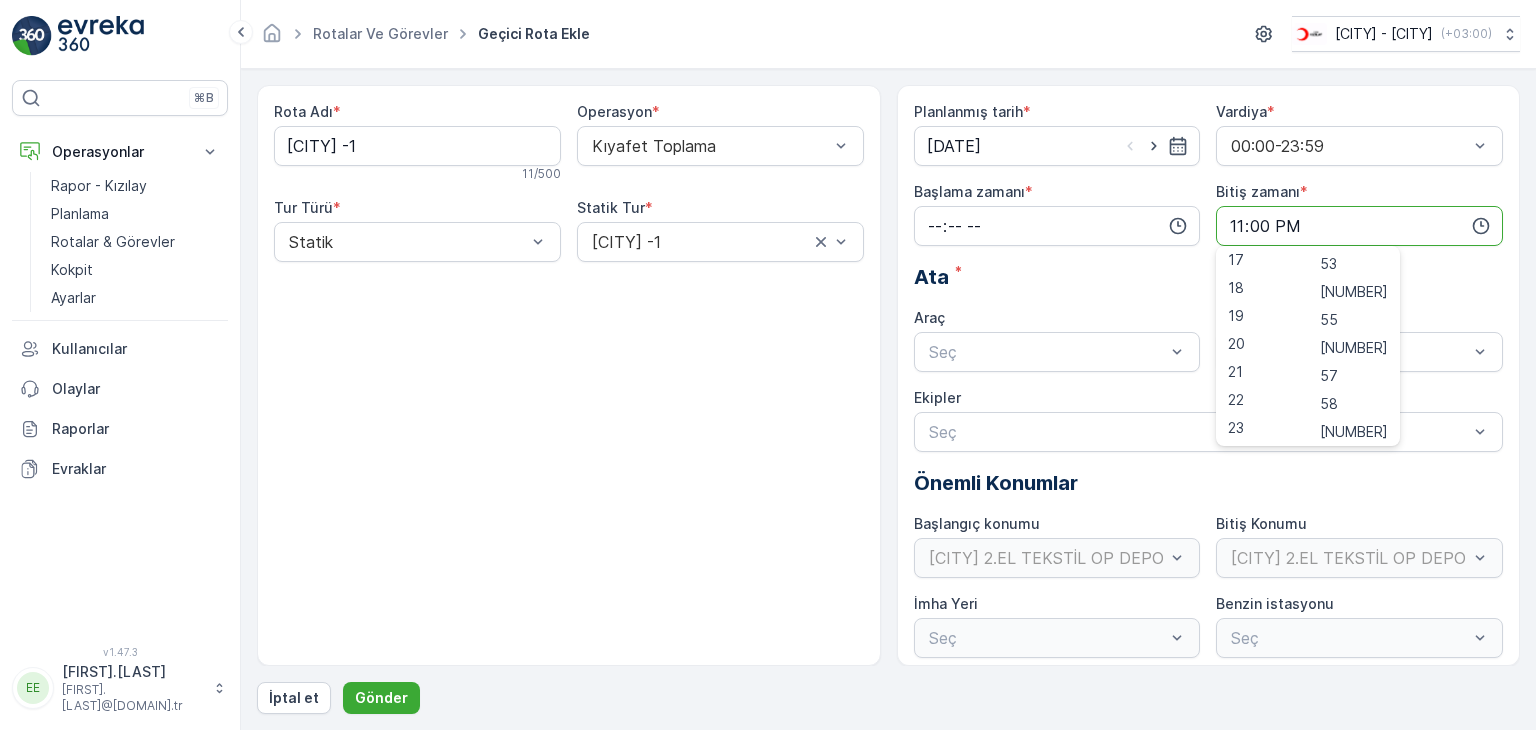 scroll, scrollTop: 1488, scrollLeft: 0, axis: vertical 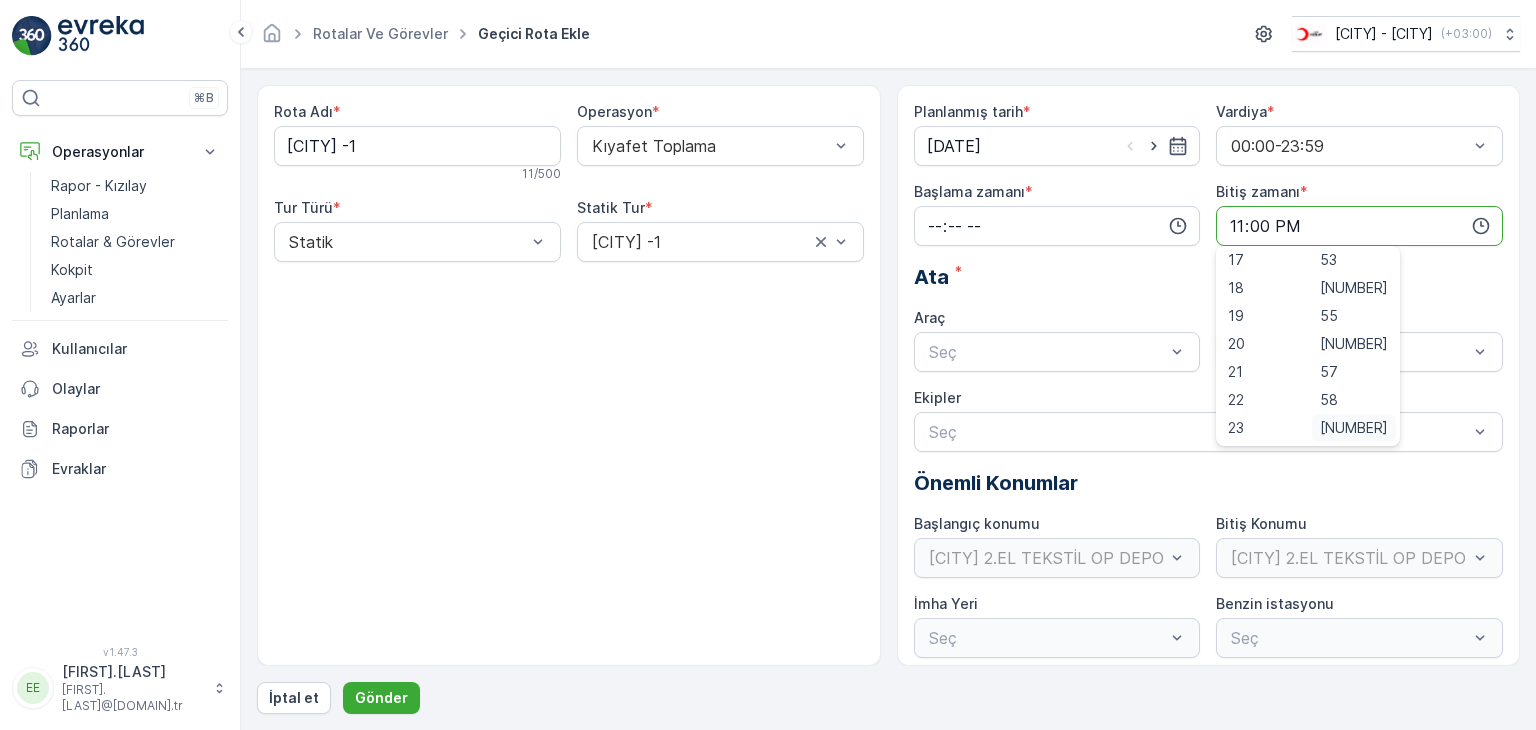 click on "[NUMBER]" at bounding box center [1354, 428] 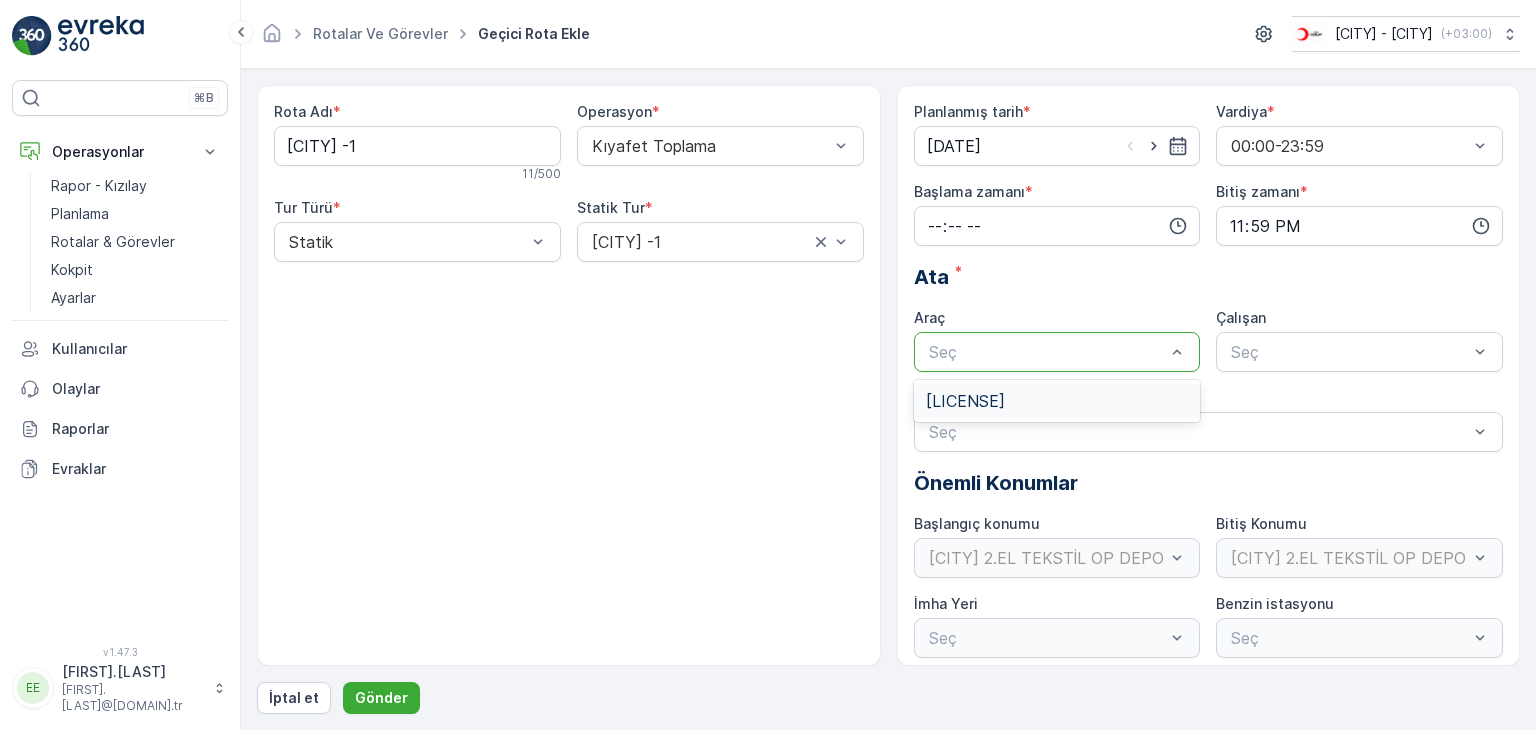 click at bounding box center (1047, 352) 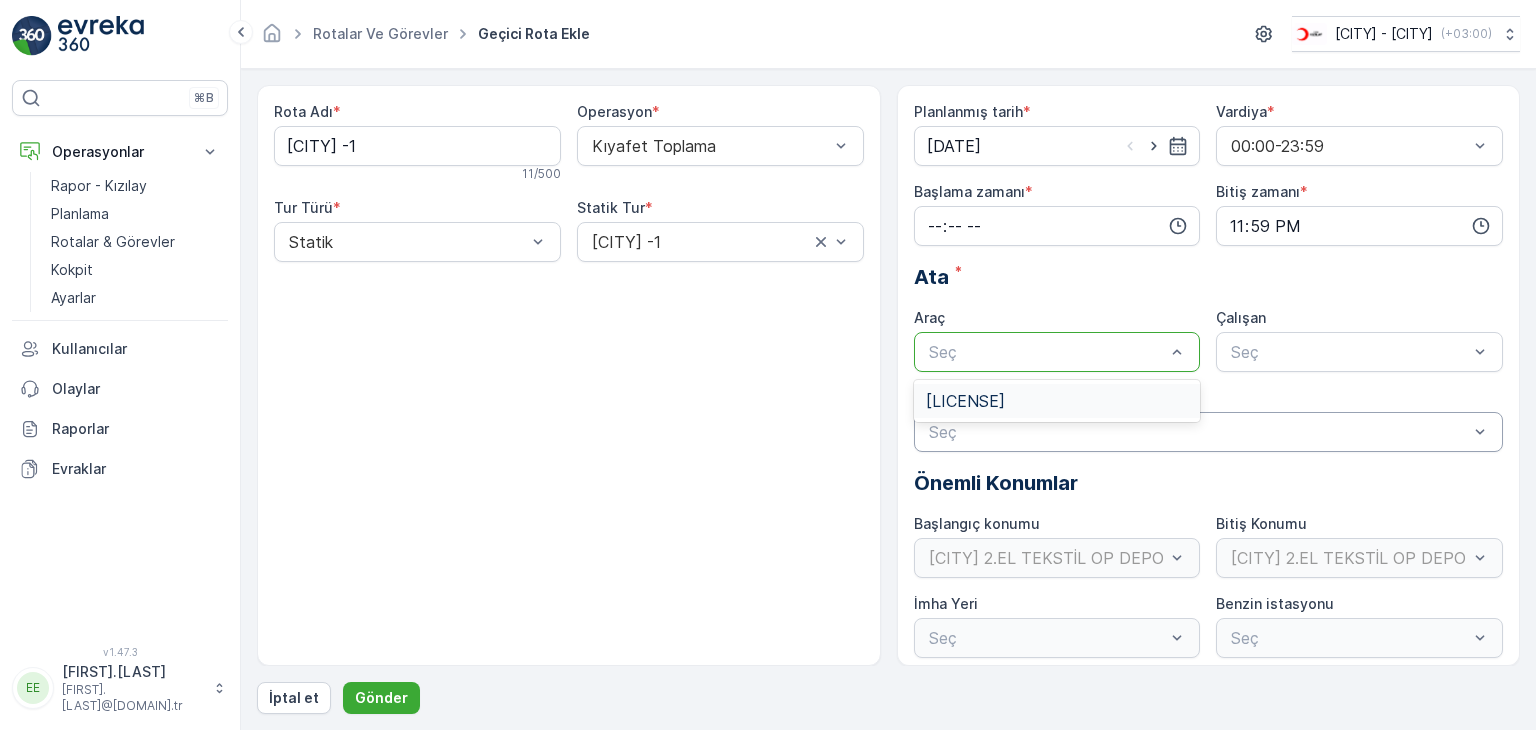 drag, startPoint x: 1000, startPoint y: 409, endPoint x: 1049, endPoint y: 412, distance: 49.09175 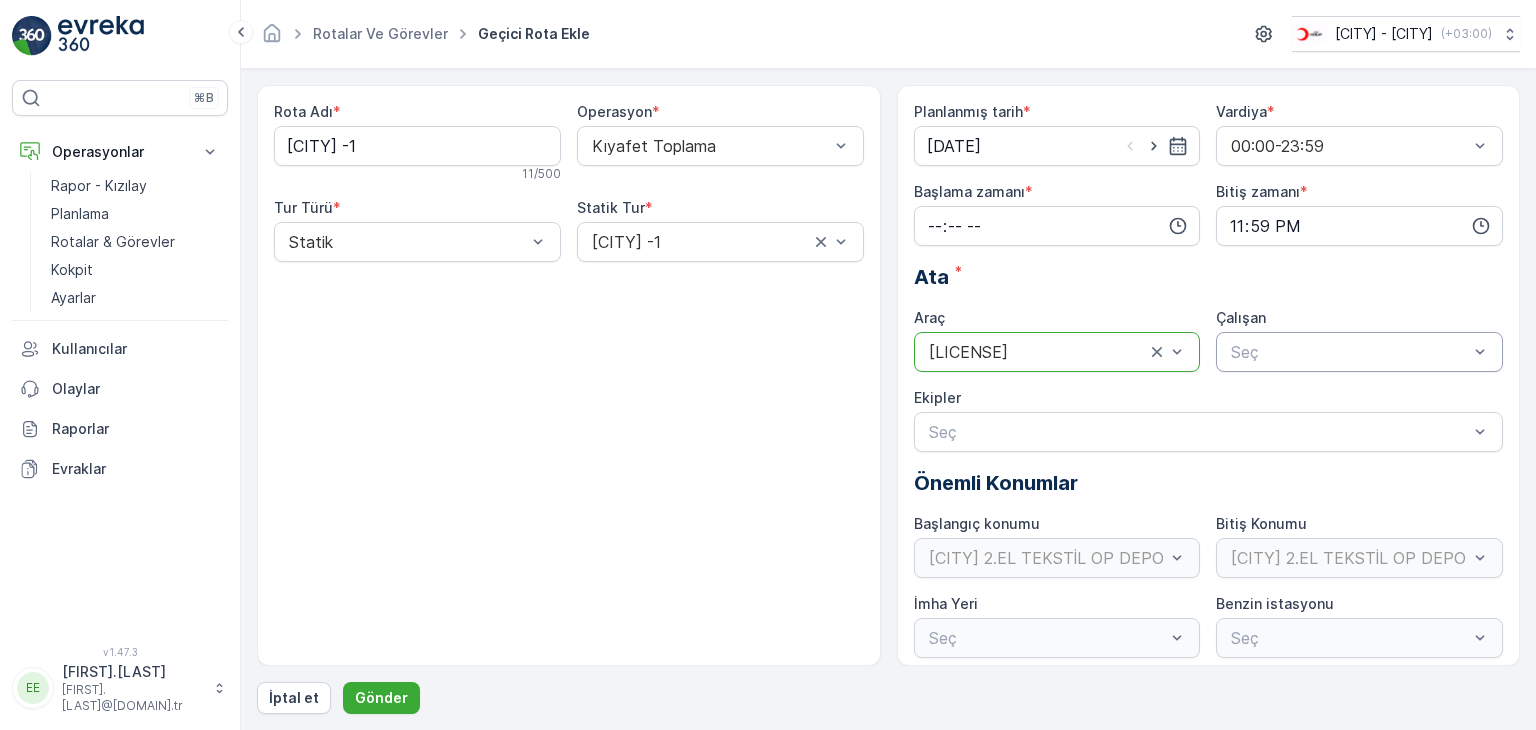 click at bounding box center [1349, 352] 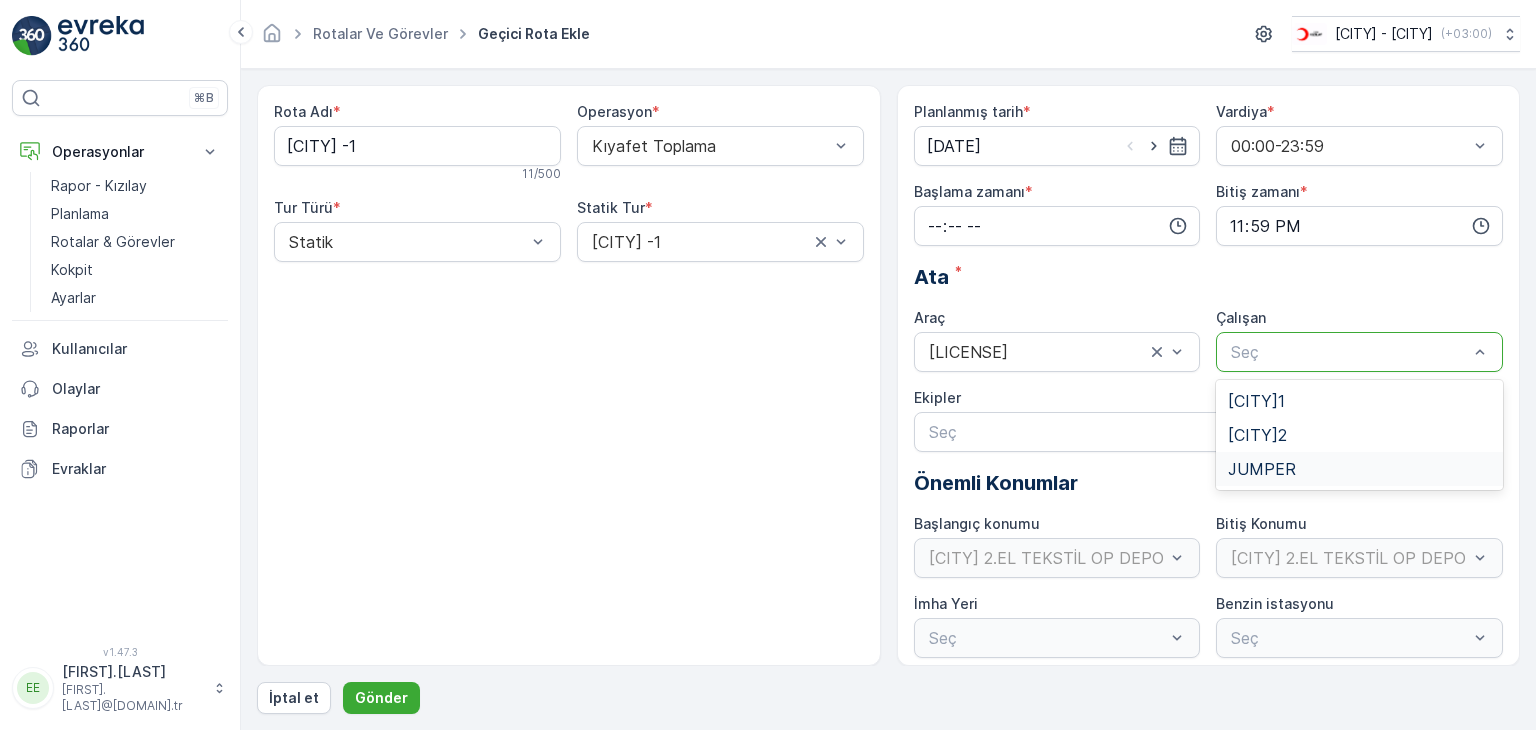 click on "JUMPER" at bounding box center (1262, 469) 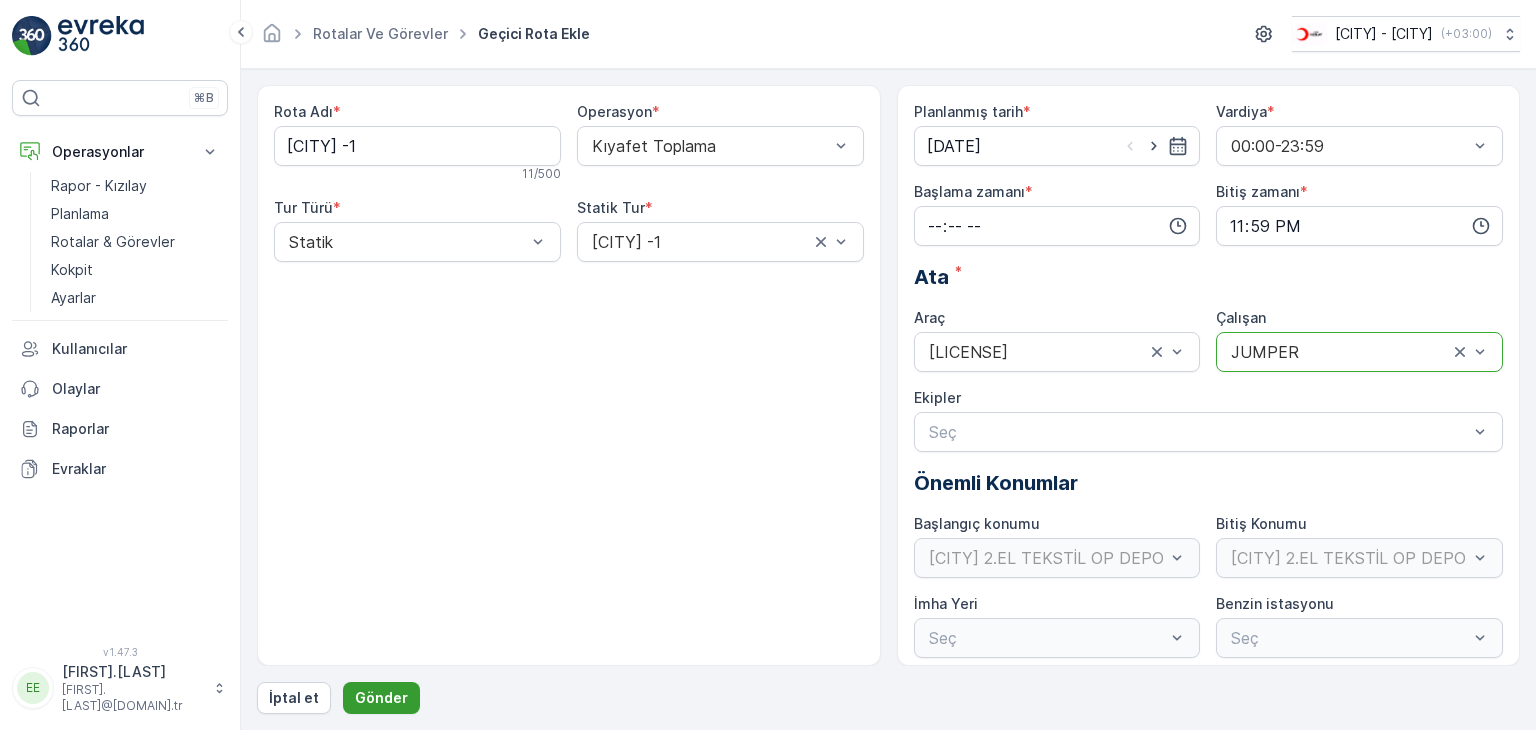 click on "Gönder" at bounding box center (381, 698) 